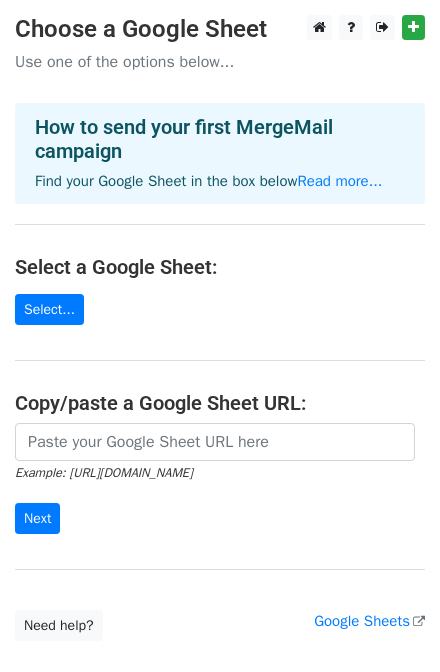 scroll, scrollTop: 0, scrollLeft: 0, axis: both 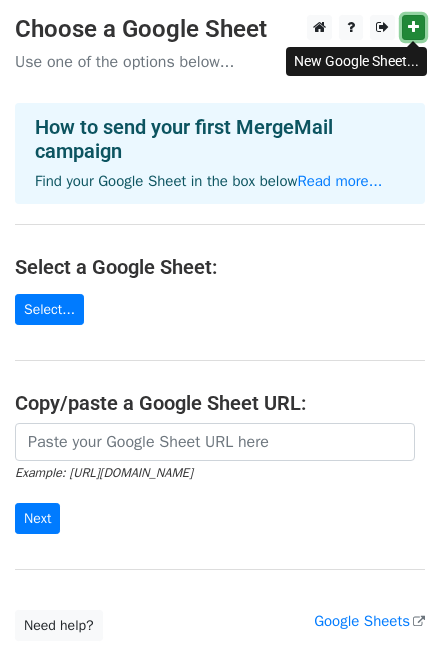 click at bounding box center [413, 27] 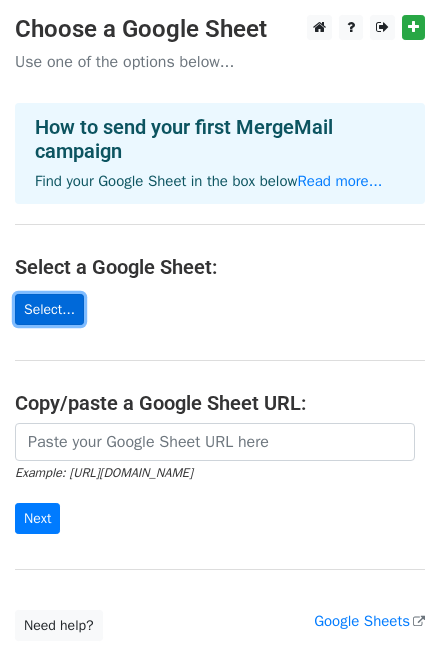 click on "Select..." at bounding box center [49, 309] 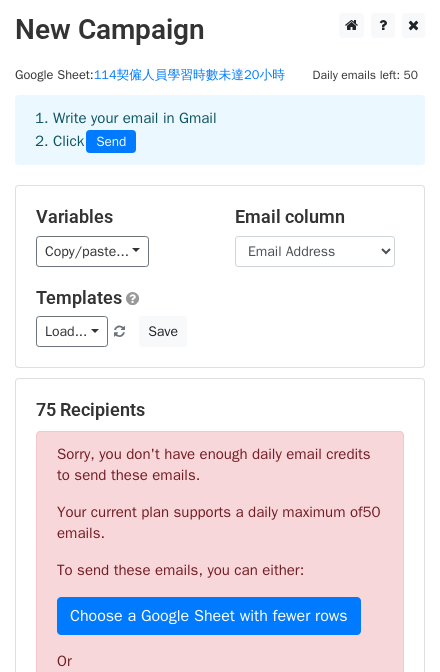 scroll, scrollTop: 0, scrollLeft: 0, axis: both 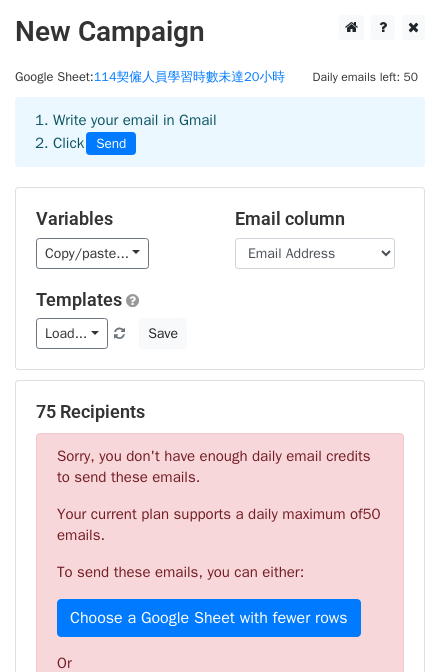 click on "1. Write your email in Gmail
2. Click
Send" at bounding box center (220, 132) 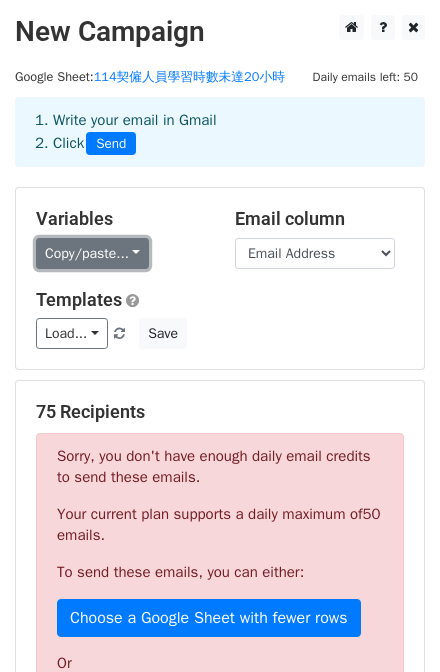click on "Copy/paste..." at bounding box center [92, 253] 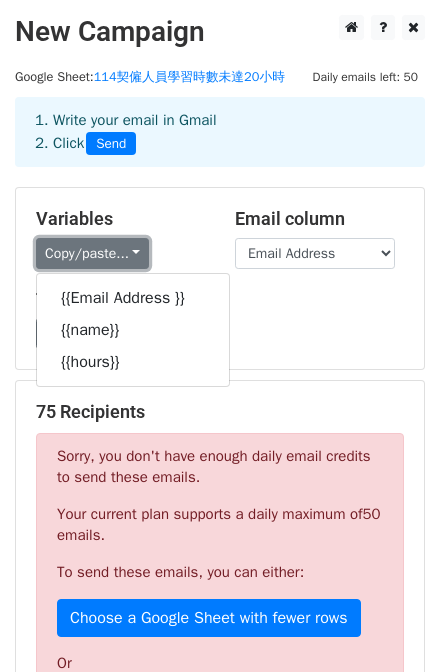 click on "Copy/paste..." at bounding box center (92, 253) 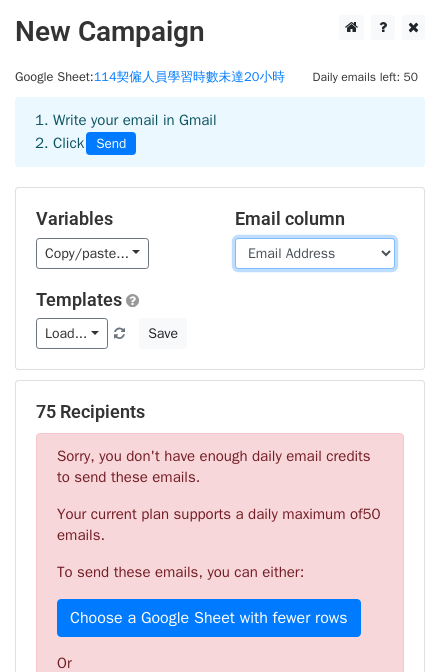 click on "Email Address
name
hours" at bounding box center (315, 253) 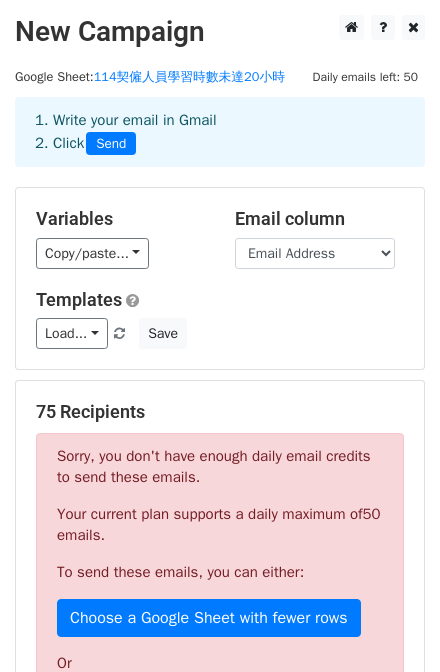 click on "Variables
Copy/paste...
{{Email Address }}
{{name}}
{{hours}}" at bounding box center (120, 238) 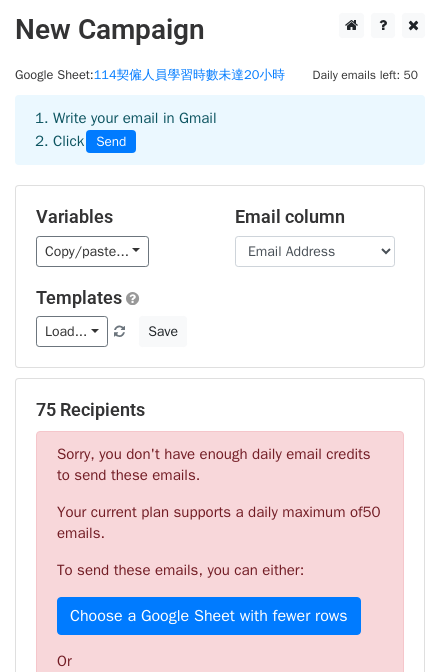 scroll, scrollTop: 0, scrollLeft: 0, axis: both 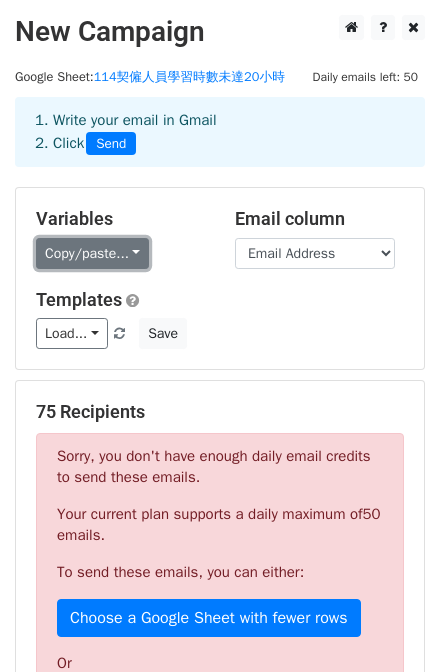 click on "Copy/paste..." at bounding box center (92, 253) 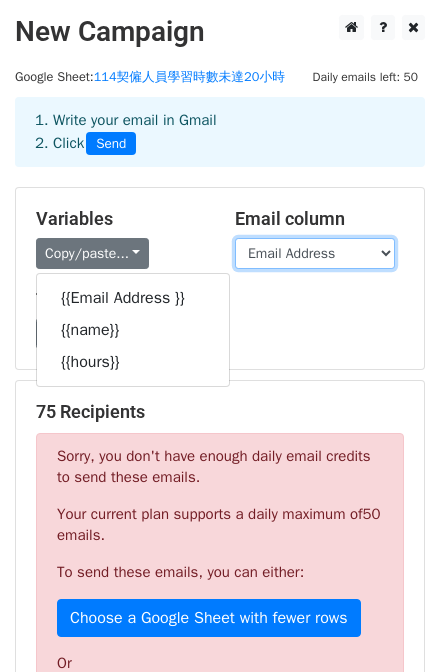 click on "Email Address
name
hours" at bounding box center [315, 253] 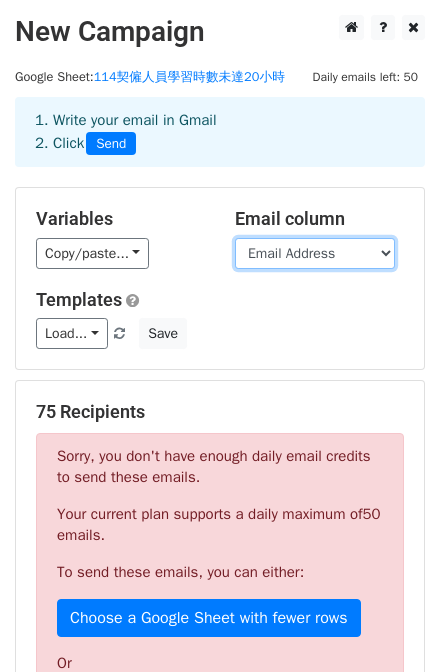 click on "Email Address
name
hours" at bounding box center [315, 253] 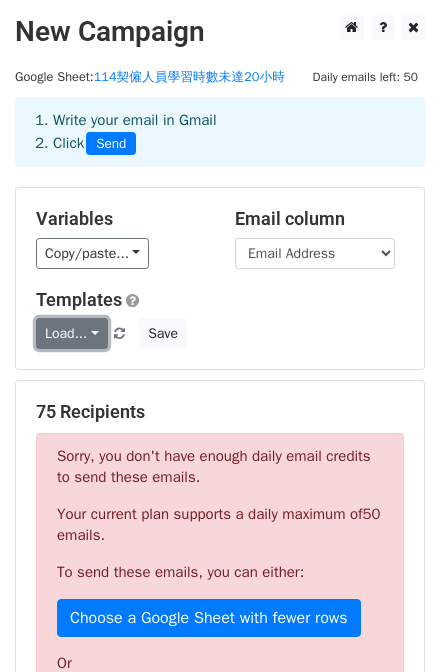 click on "Load..." at bounding box center [72, 333] 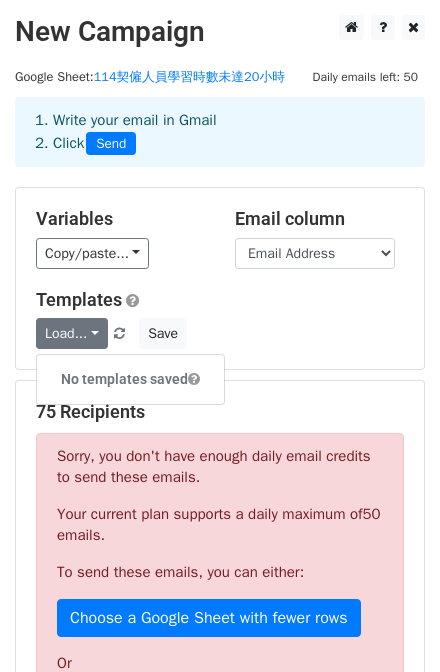 click on "Templates
Load...
No templates saved
Save" at bounding box center [220, 319] 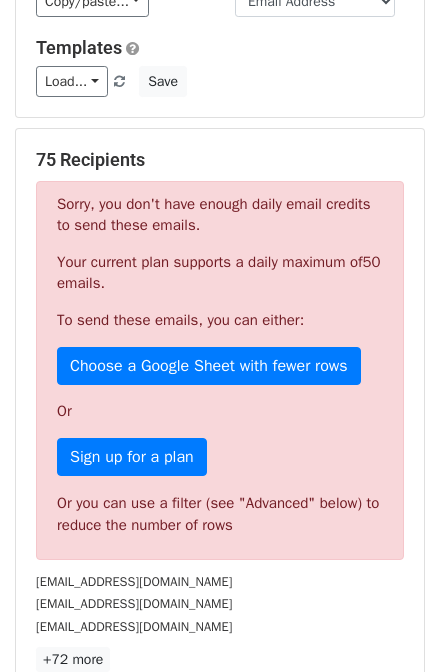 scroll, scrollTop: 480, scrollLeft: 0, axis: vertical 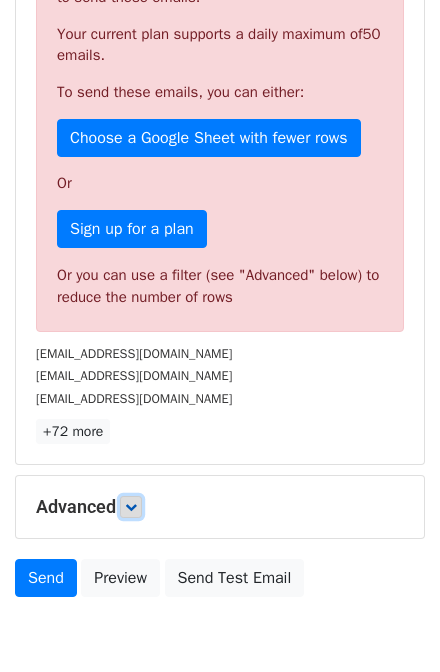 click at bounding box center (131, 507) 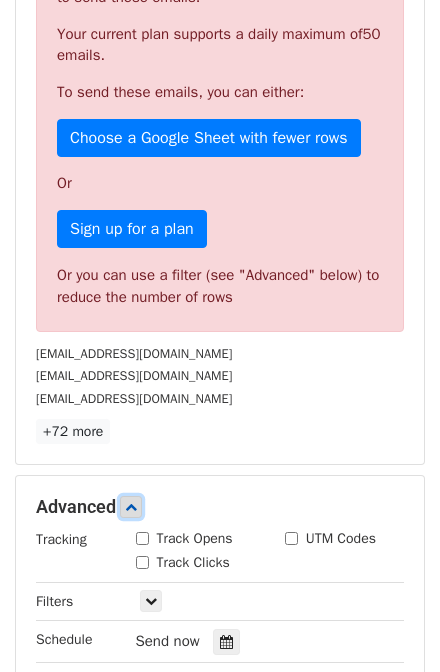 click at bounding box center [131, 507] 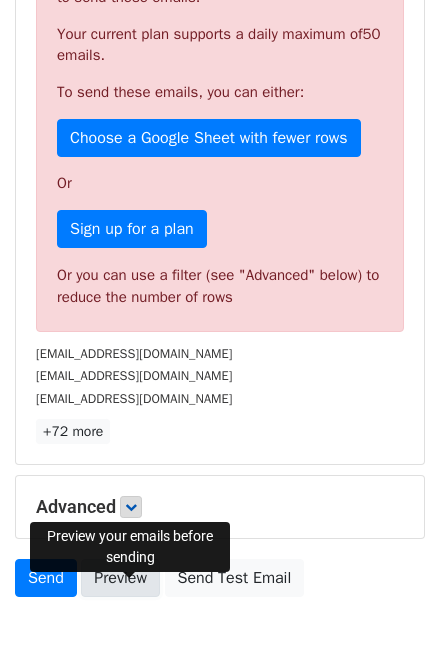 click on "Preview" at bounding box center (120, 578) 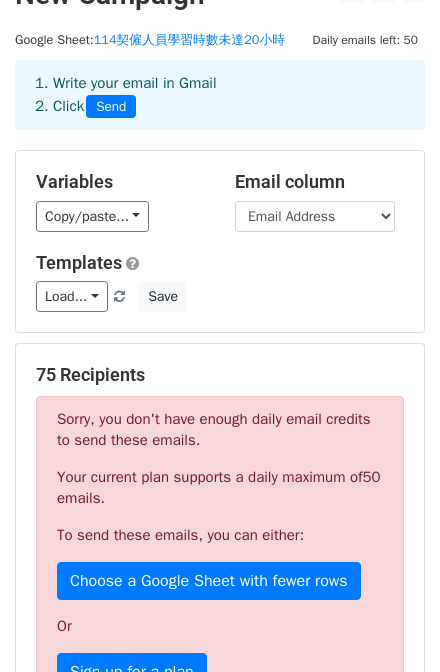 scroll, scrollTop: 0, scrollLeft: 0, axis: both 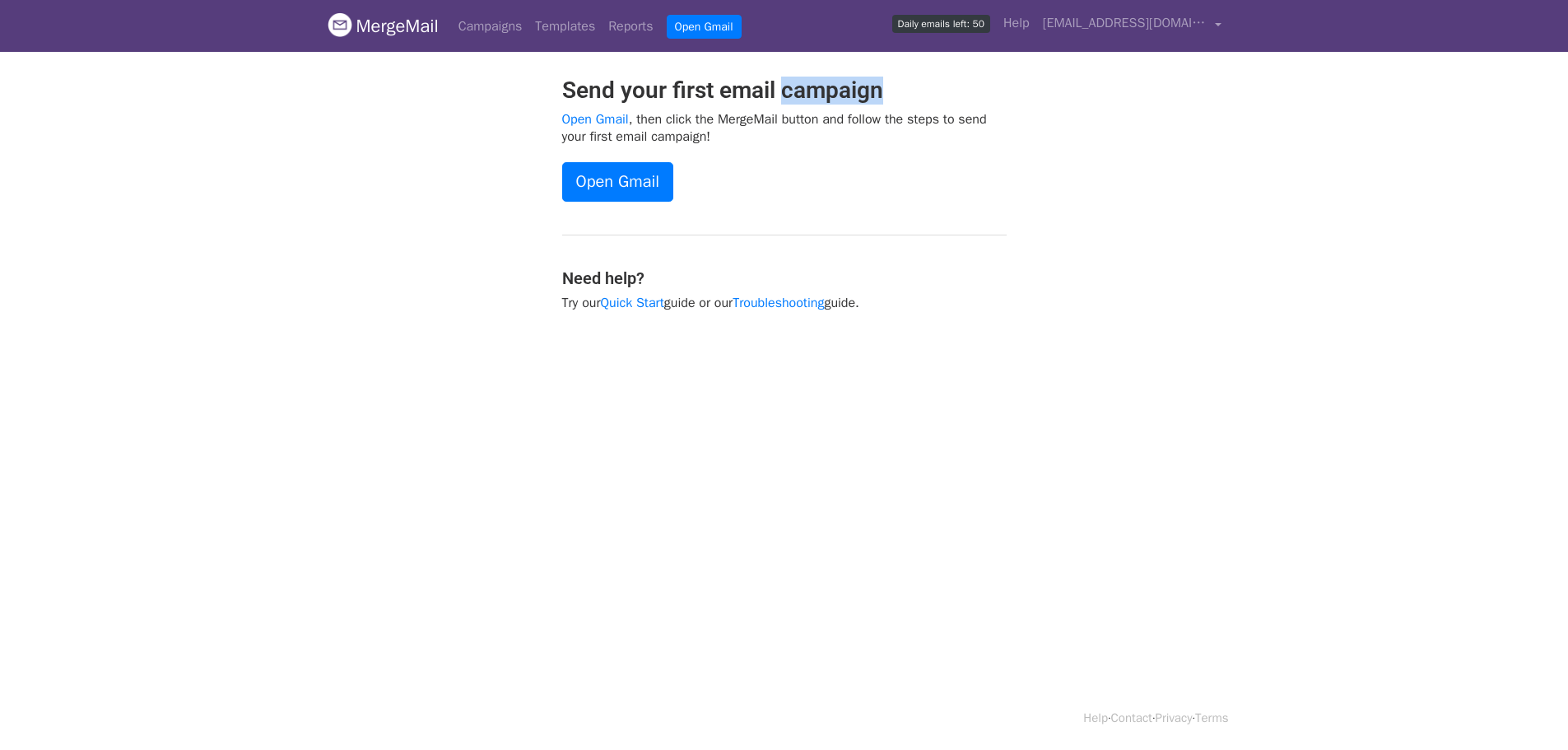 drag, startPoint x: 784, startPoint y: 89, endPoint x: 1007, endPoint y: 23, distance: 232.5618 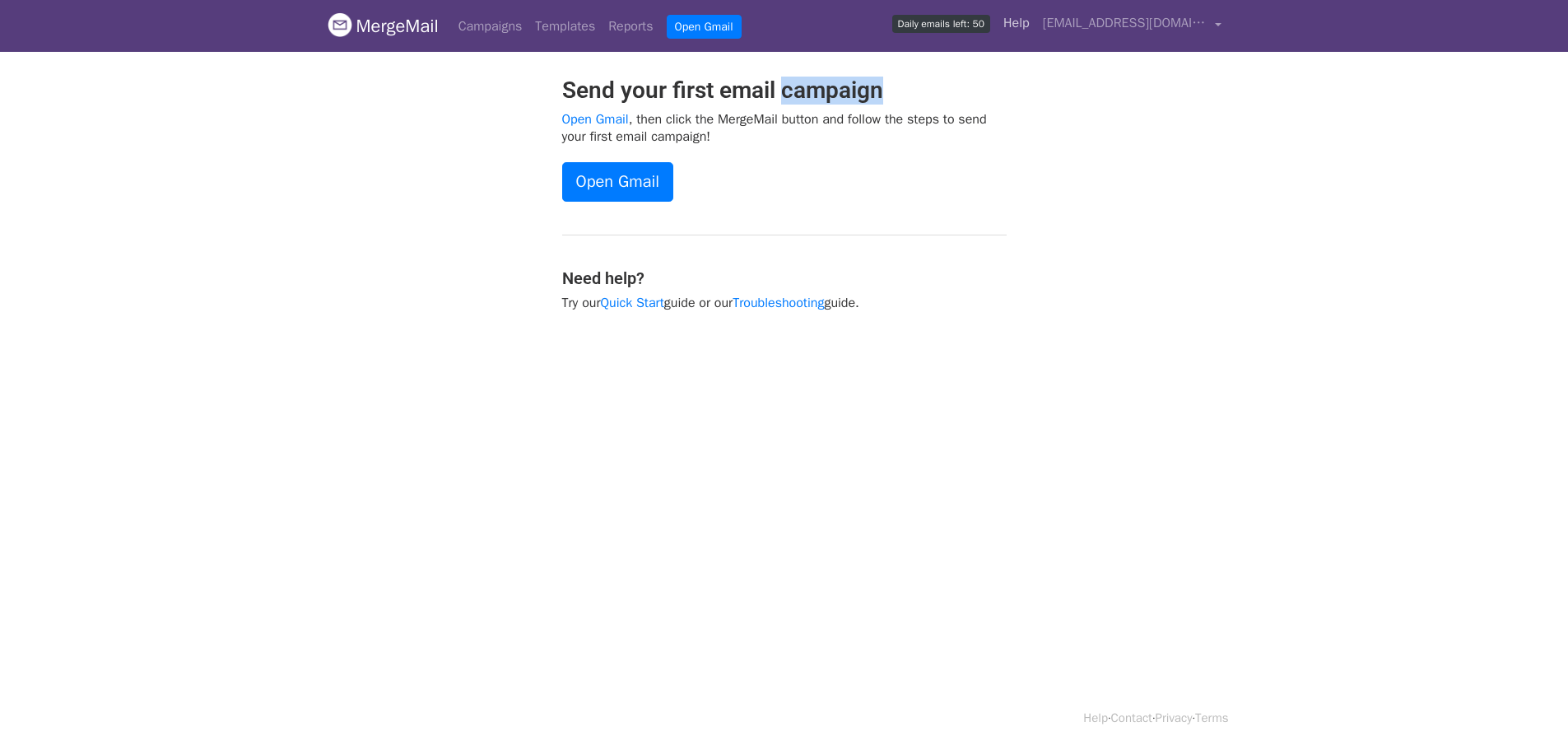 click on "Send your first email campaign" at bounding box center (784, 91) 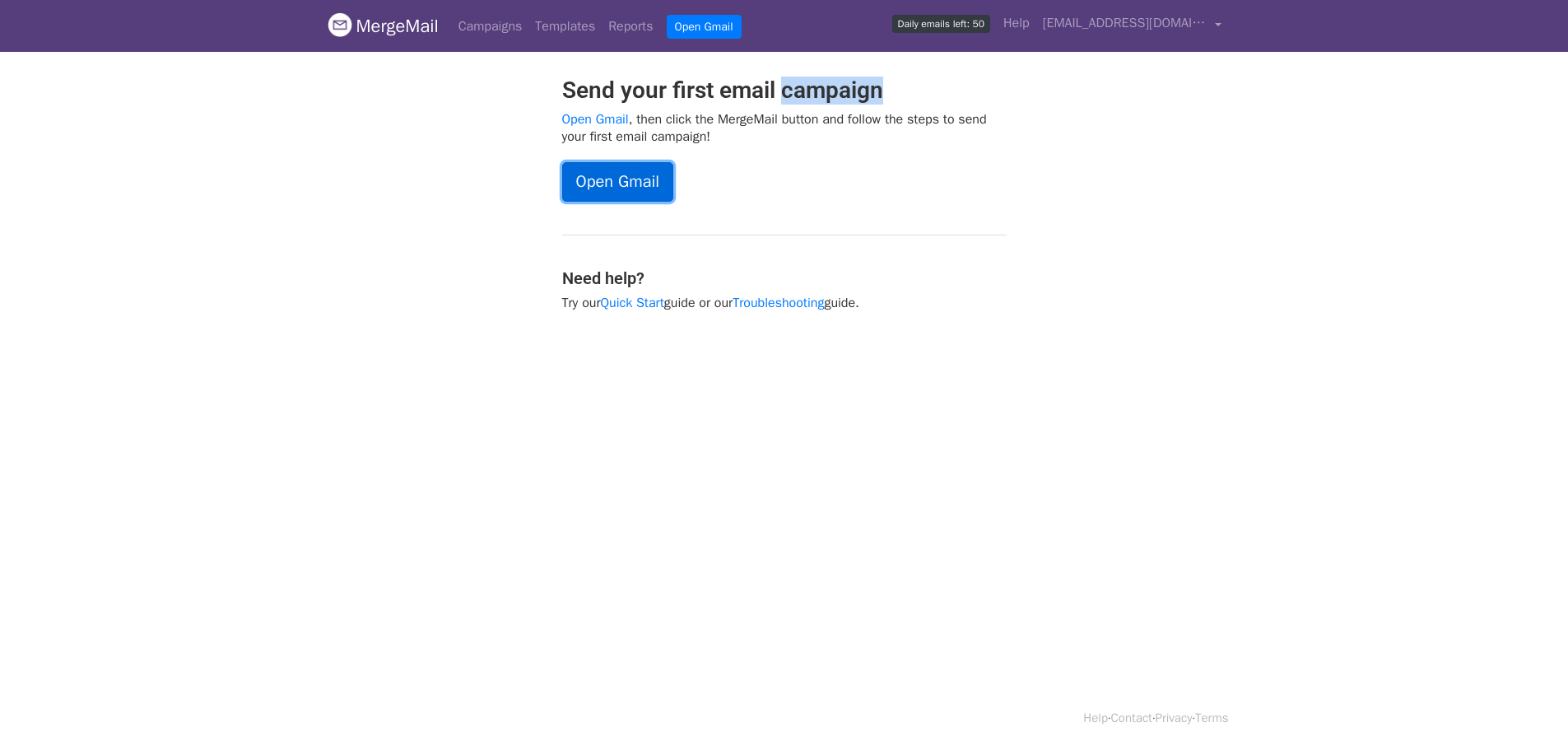 click on "Open Gmail" at bounding box center (617, 182) 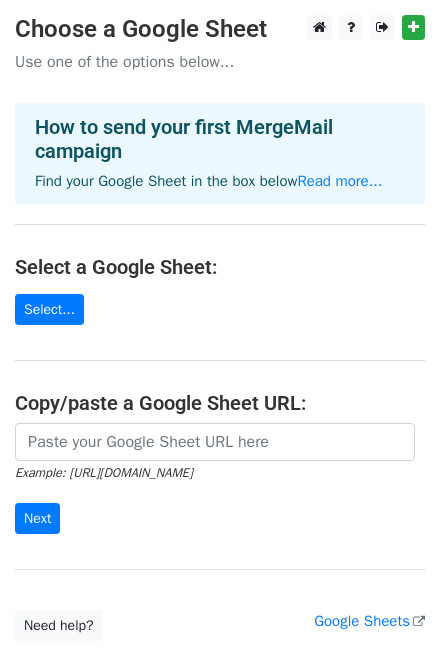 scroll, scrollTop: 0, scrollLeft: 0, axis: both 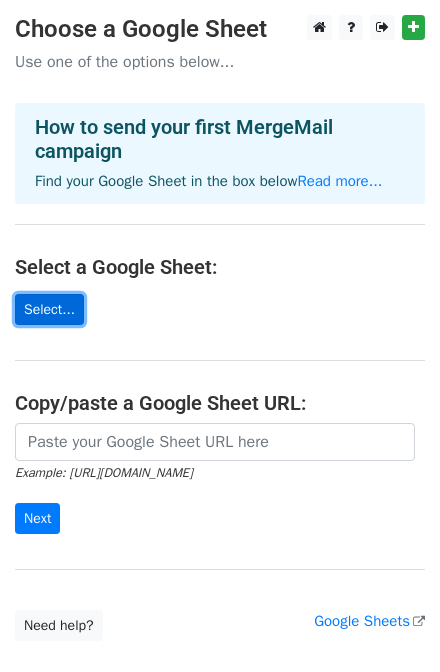 click on "Select..." at bounding box center [49, 309] 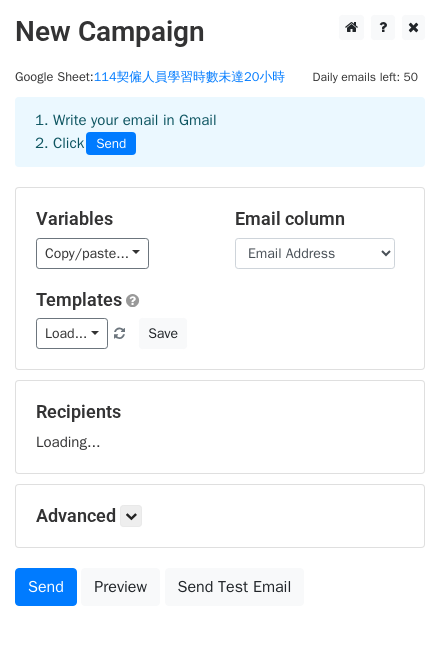 scroll, scrollTop: 0, scrollLeft: 0, axis: both 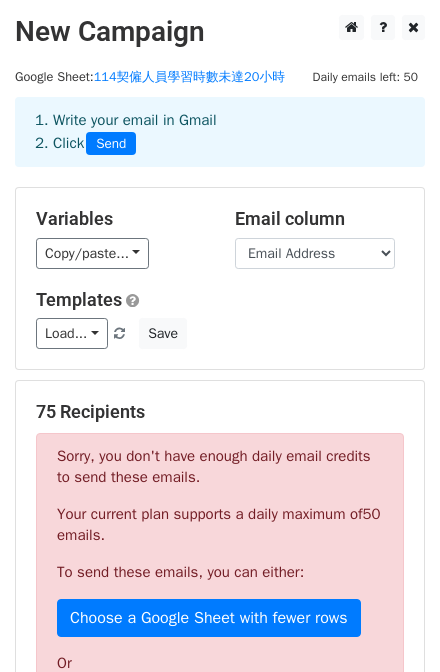 drag, startPoint x: 114, startPoint y: 219, endPoint x: 33, endPoint y: 209, distance: 81.61495 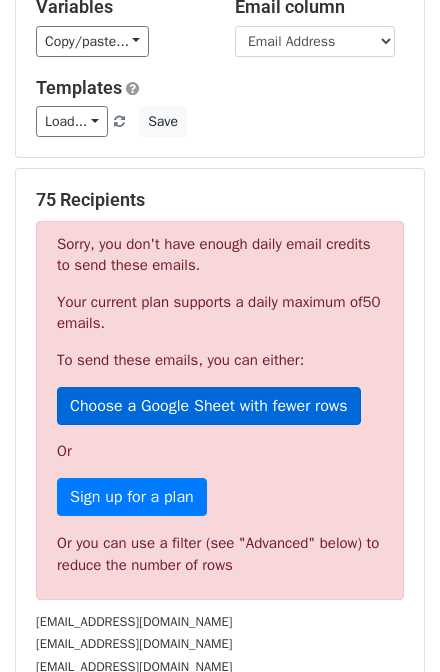 scroll, scrollTop: 240, scrollLeft: 0, axis: vertical 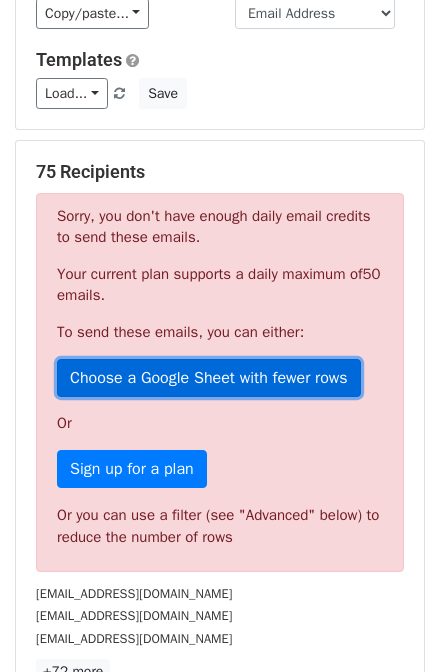 click on "Choose a Google Sheet with fewer rows" at bounding box center (209, 378) 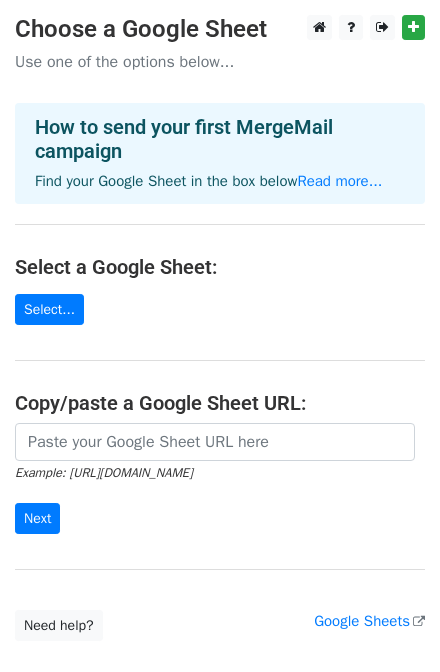 scroll, scrollTop: 0, scrollLeft: 0, axis: both 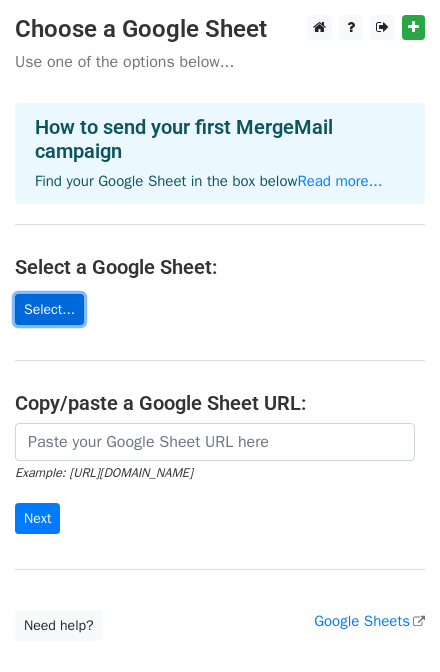 click on "Select..." at bounding box center [49, 309] 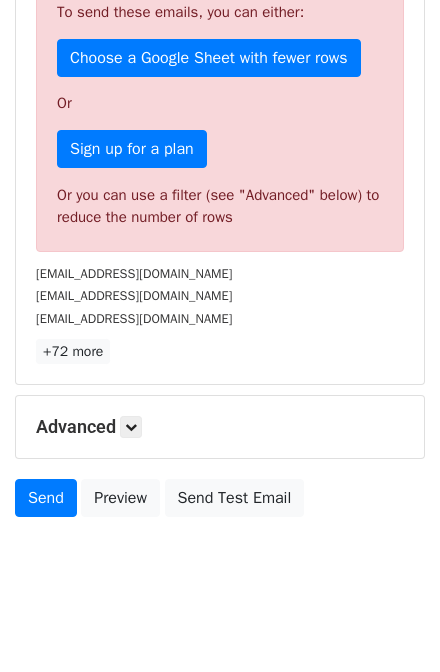 scroll, scrollTop: 601, scrollLeft: 0, axis: vertical 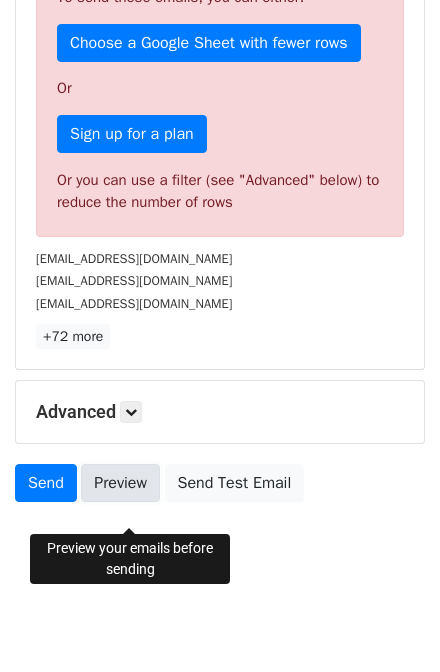 click on "Preview" at bounding box center (120, 483) 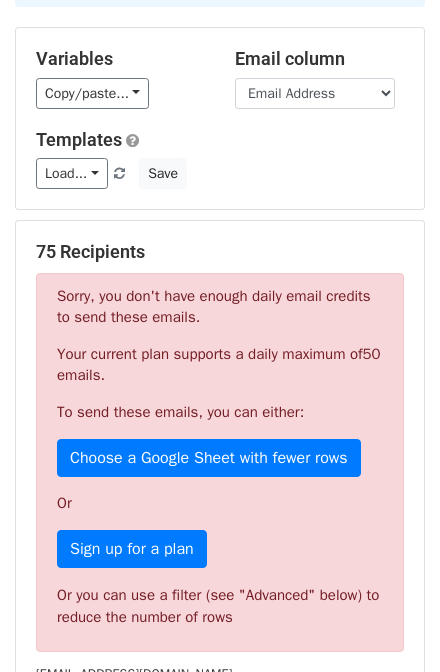 scroll, scrollTop: 480, scrollLeft: 0, axis: vertical 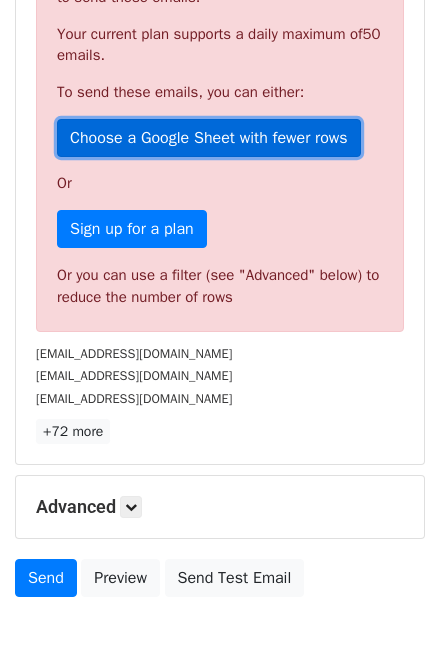 click on "Choose a Google Sheet with fewer rows" at bounding box center (209, 138) 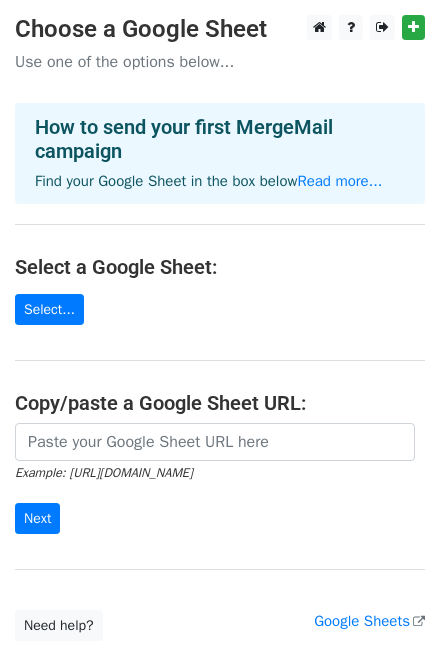 scroll, scrollTop: 0, scrollLeft: 0, axis: both 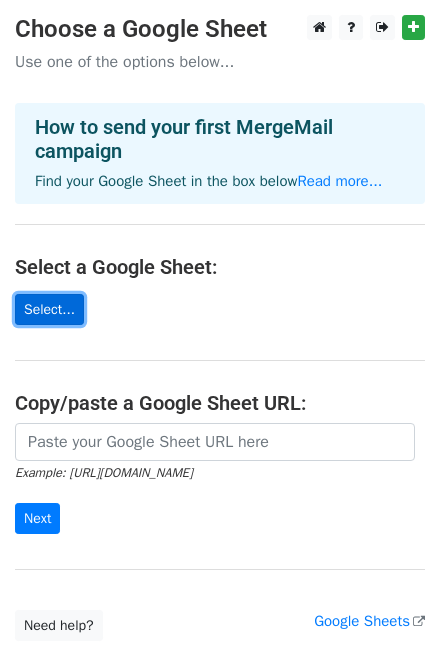 click on "Select..." at bounding box center (49, 309) 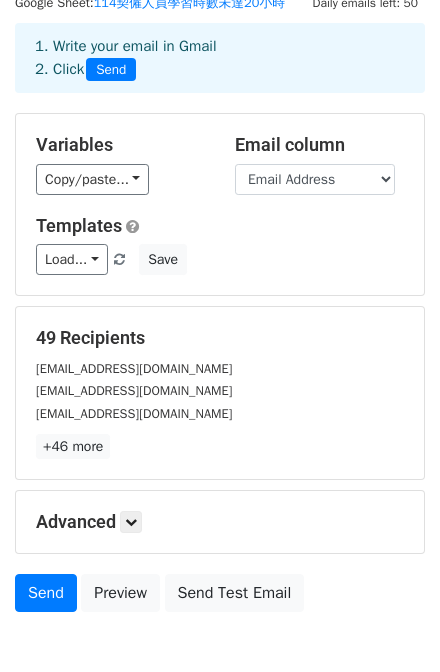 scroll, scrollTop: 200, scrollLeft: 0, axis: vertical 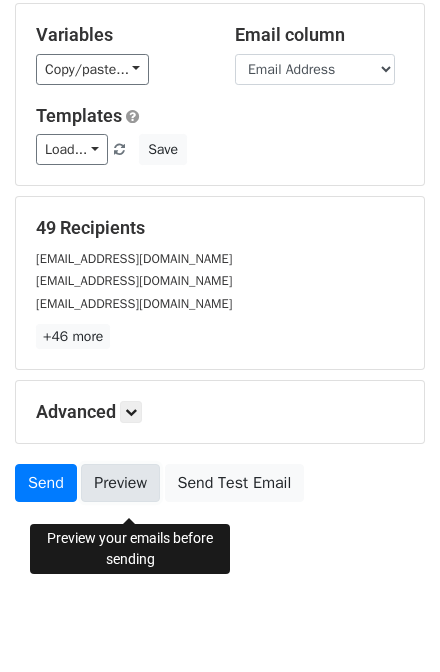 click on "Preview" at bounding box center (120, 483) 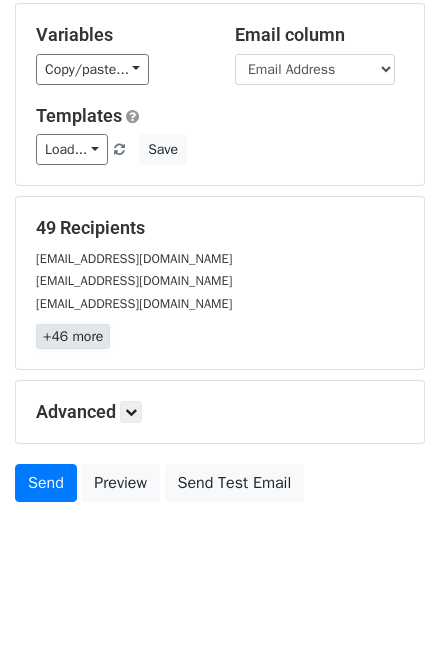 click on "+46 more" at bounding box center [73, 336] 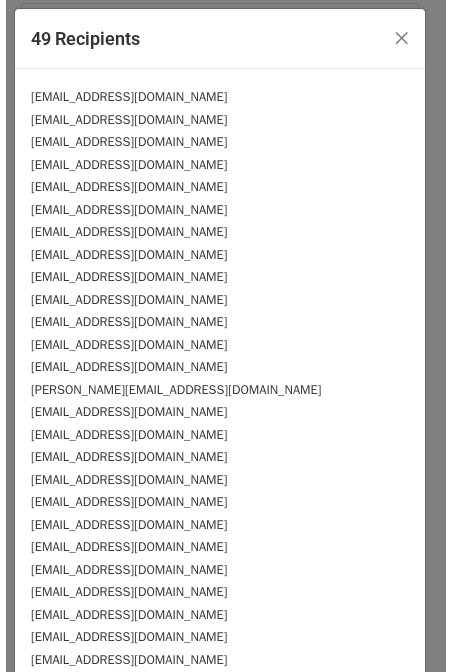 scroll, scrollTop: 177, scrollLeft: 0, axis: vertical 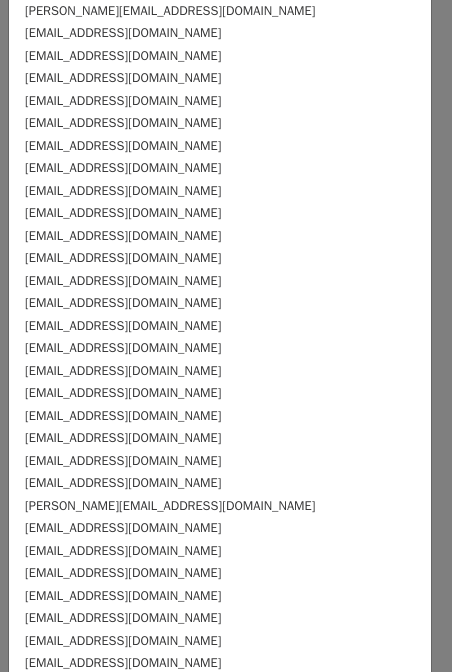 click on "cai1996@ntub.edu.tw" at bounding box center (123, 146) 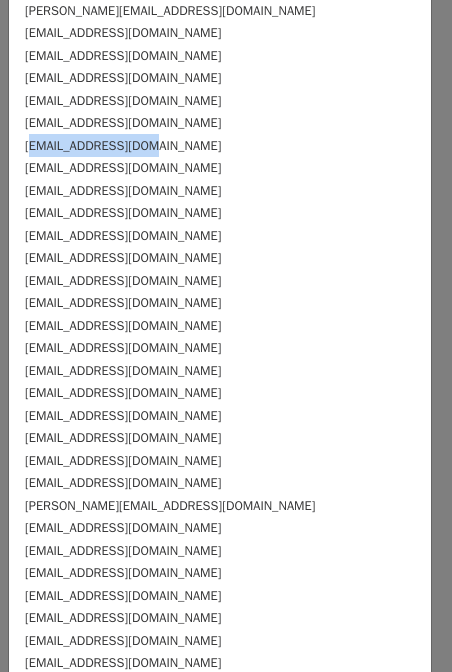 drag, startPoint x: 32, startPoint y: 144, endPoint x: 155, endPoint y: 141, distance: 123.03658 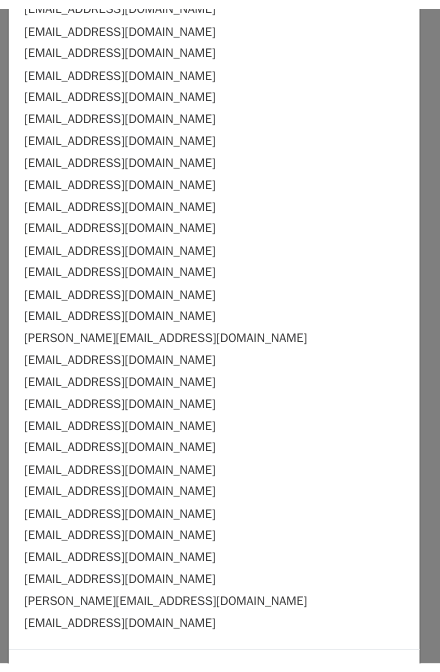 scroll, scrollTop: 619, scrollLeft: 0, axis: vertical 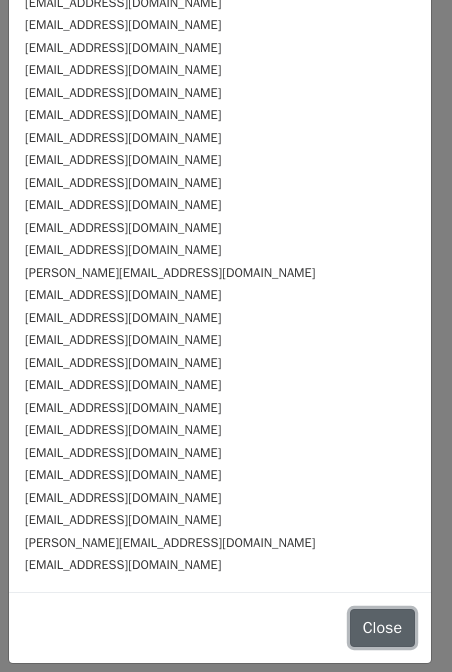 click on "Close" at bounding box center [382, 628] 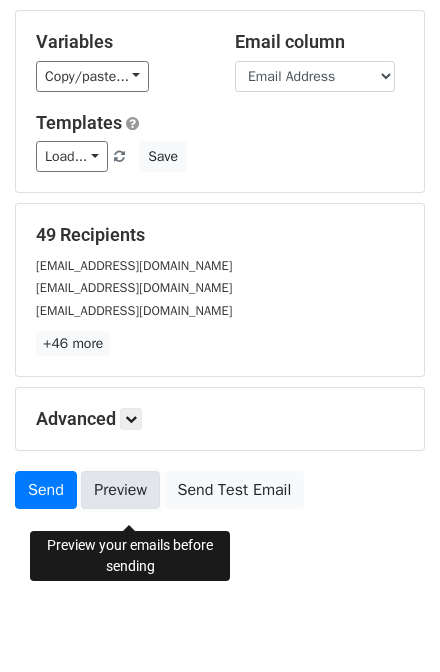click on "Preview" at bounding box center [120, 490] 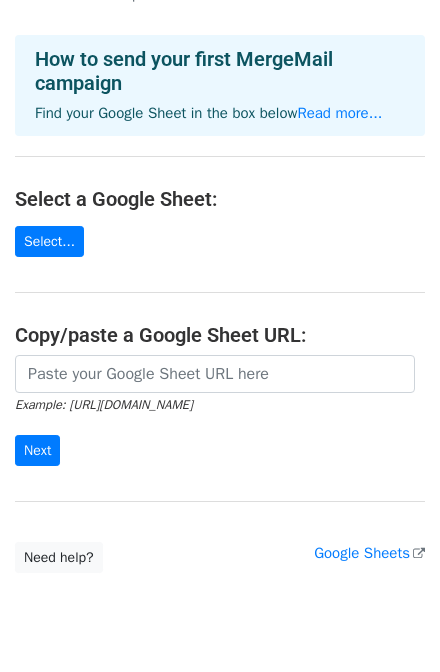 scroll, scrollTop: 0, scrollLeft: 0, axis: both 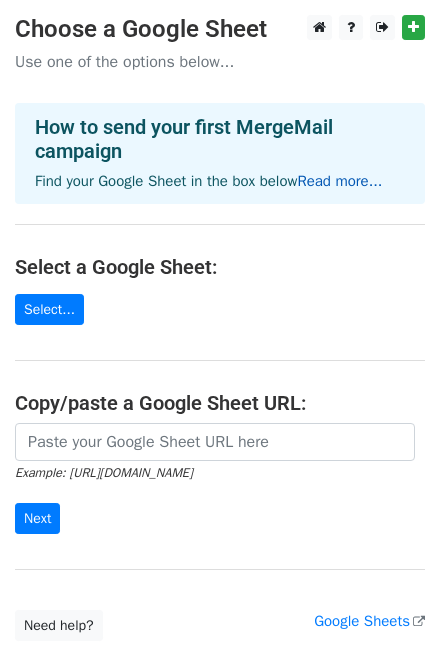click on "Read more..." at bounding box center (339, 181) 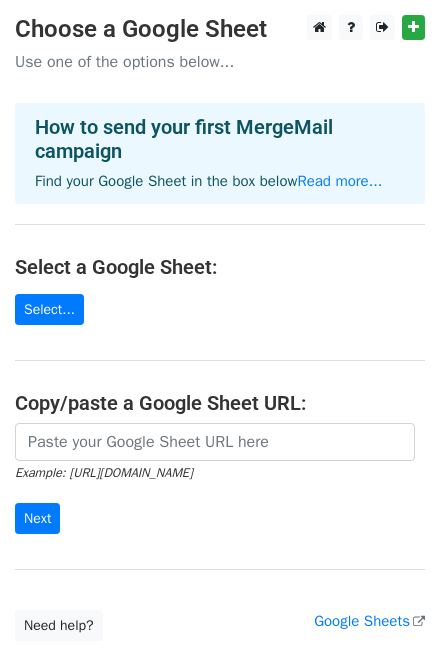 scroll, scrollTop: 0, scrollLeft: 0, axis: both 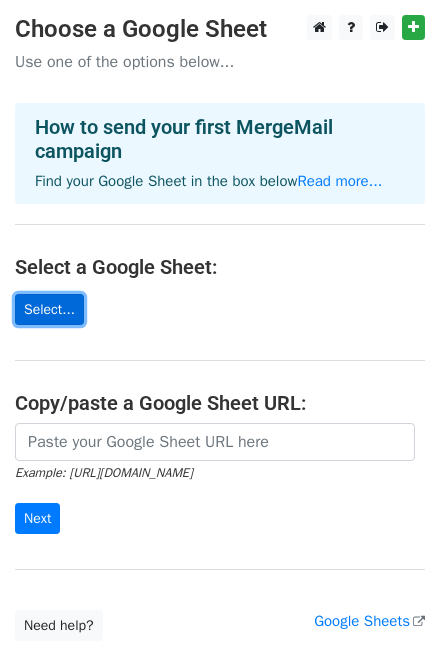 click on "Select..." at bounding box center [49, 309] 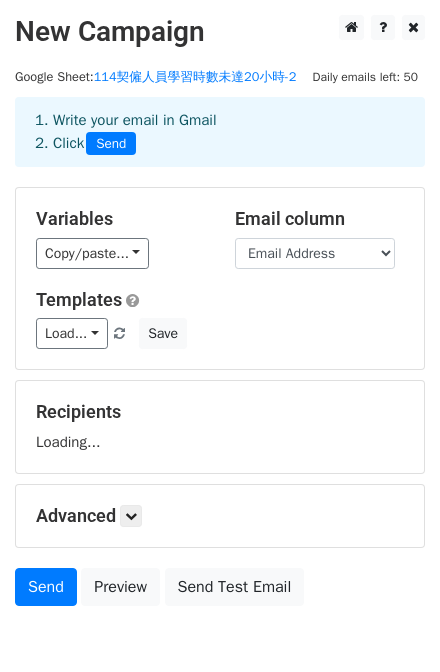 scroll, scrollTop: 0, scrollLeft: 0, axis: both 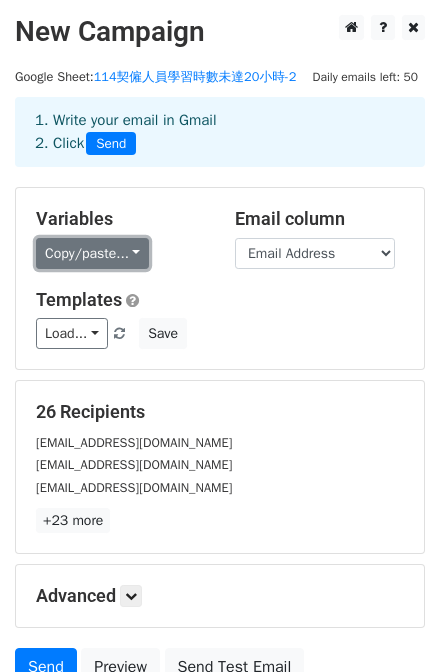 click on "Copy/paste..." at bounding box center [92, 253] 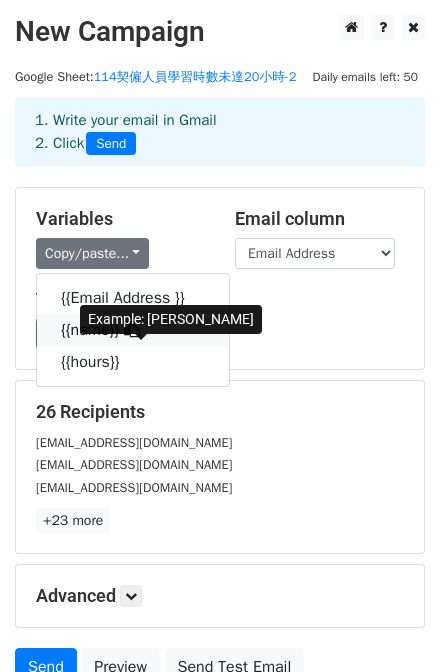 click on "{{name}}" at bounding box center [133, 330] 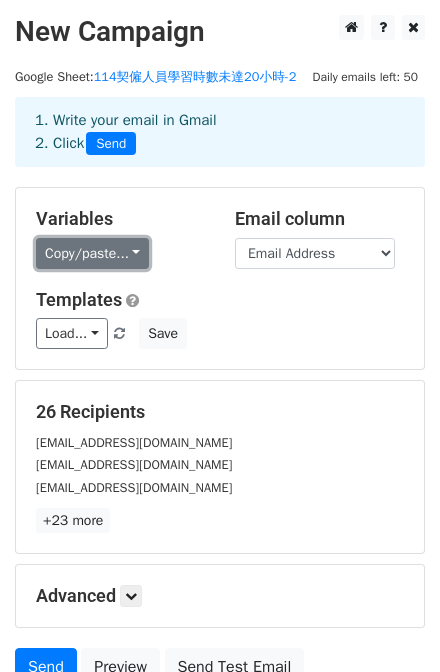 click on "Copy/paste..." at bounding box center [92, 253] 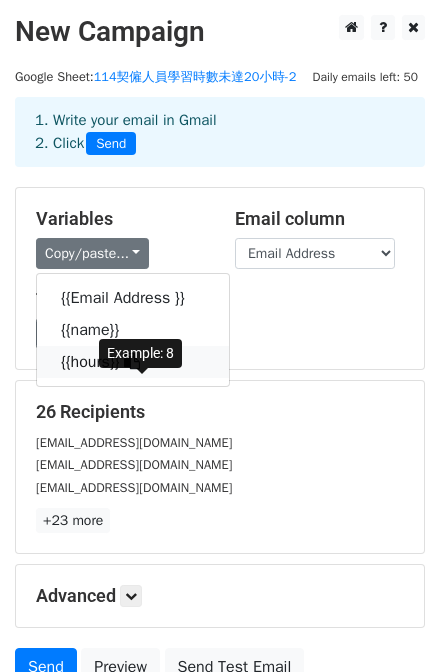click on "{{hours}}" at bounding box center [133, 362] 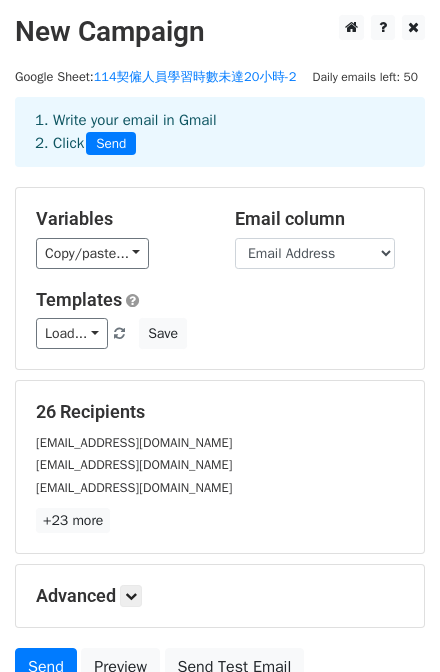 click on "Load...
No templates saved
Save" at bounding box center [220, 333] 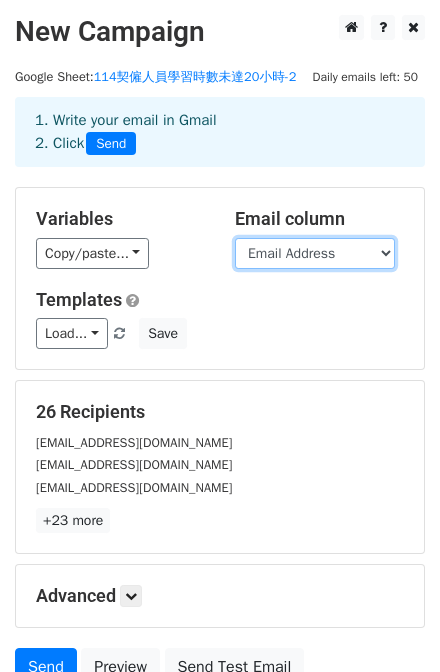 click on "Email Address
name
hours" at bounding box center [315, 253] 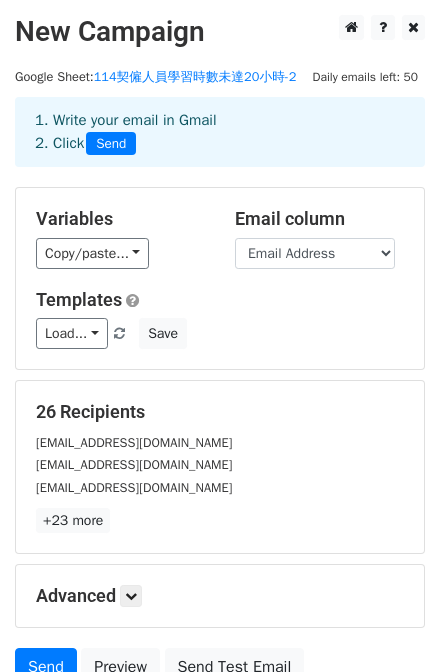 click on "Load...
No templates saved
Save" at bounding box center (220, 333) 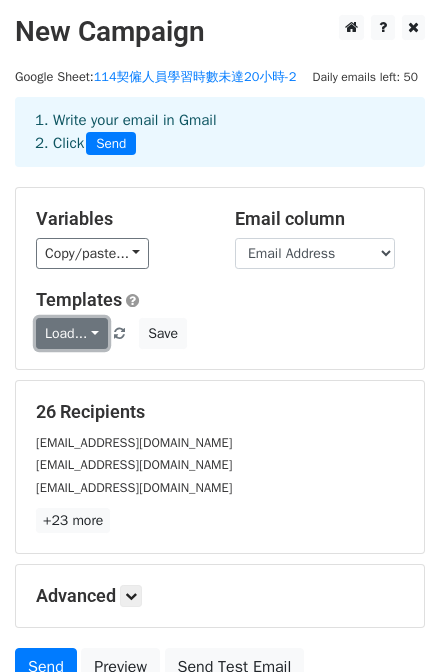 click on "Load..." at bounding box center [72, 333] 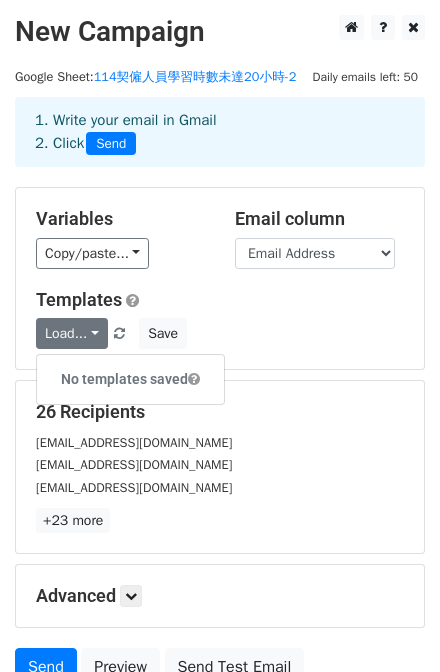 click on "Templates
Load...
No templates saved
Save" at bounding box center [220, 319] 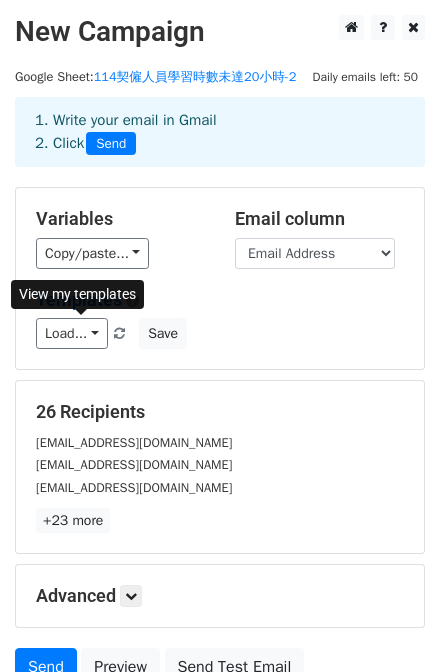 click on "Templates" at bounding box center (79, 299) 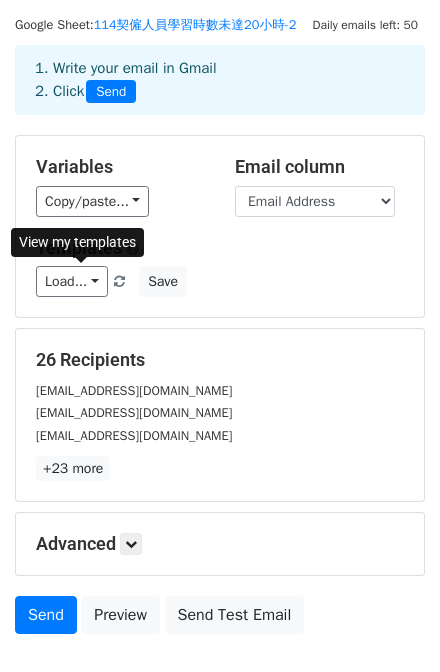 scroll, scrollTop: 80, scrollLeft: 0, axis: vertical 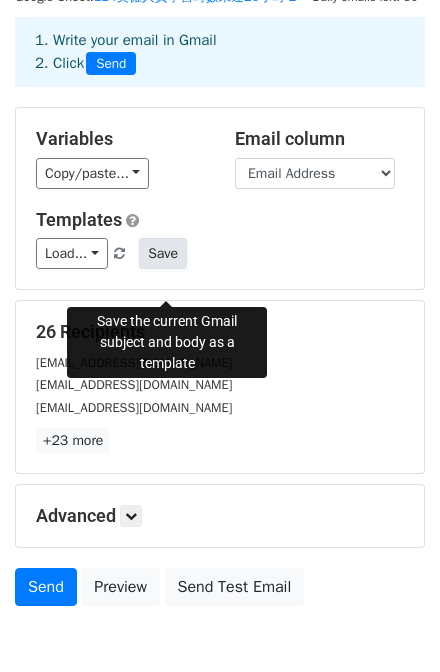 click on "Save" at bounding box center (163, 253) 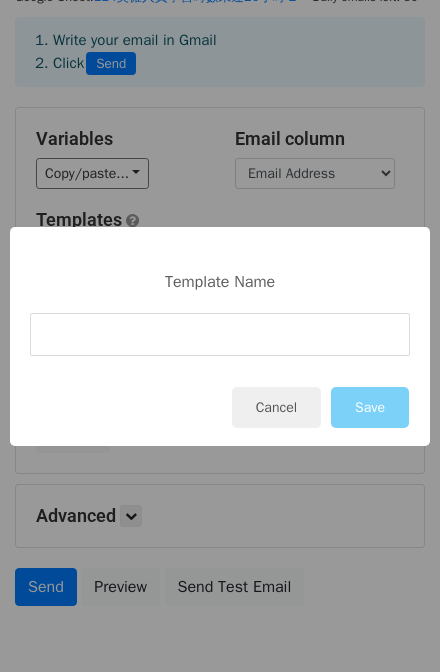 click at bounding box center (220, 334) 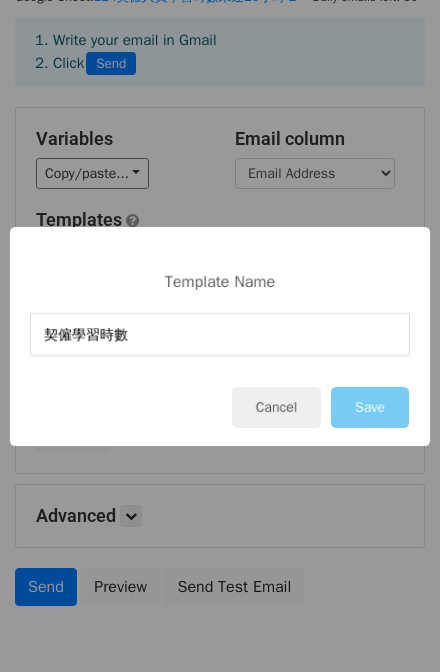 type on "契僱學習時數" 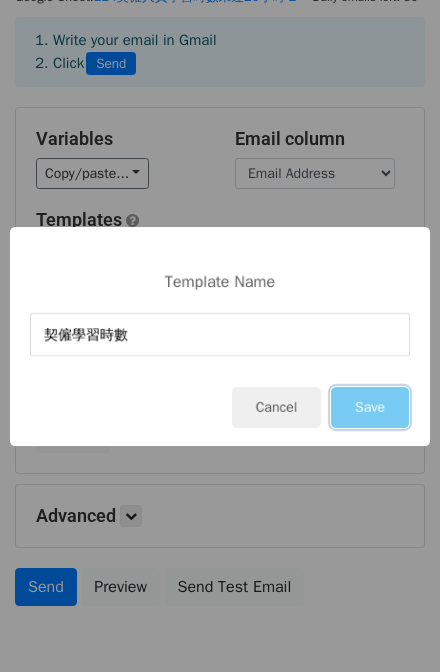 click on "Save" at bounding box center [370, 407] 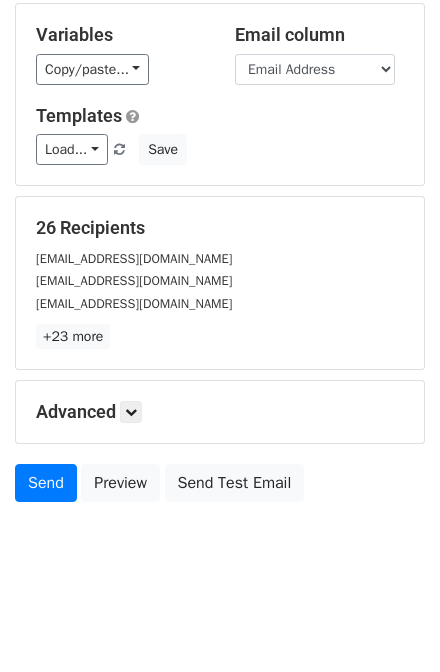 scroll, scrollTop: 222, scrollLeft: 0, axis: vertical 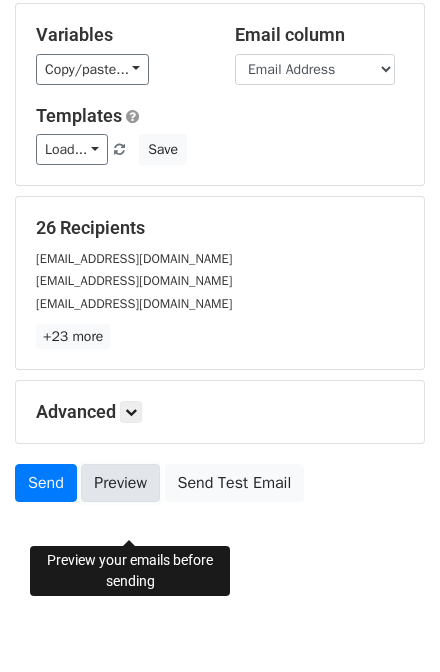 click on "Preview" at bounding box center (120, 483) 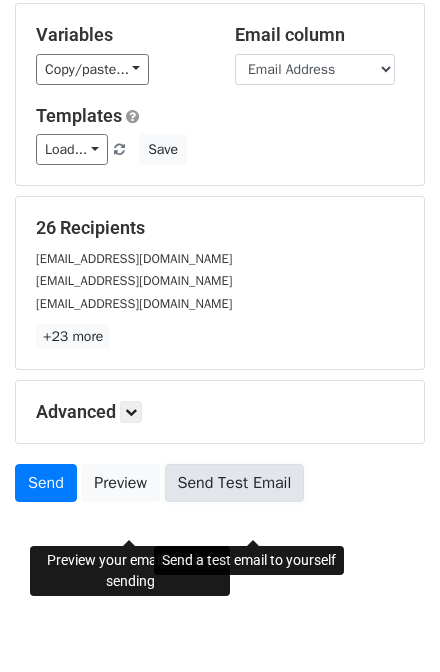 click on "Send Test Email" at bounding box center (235, 483) 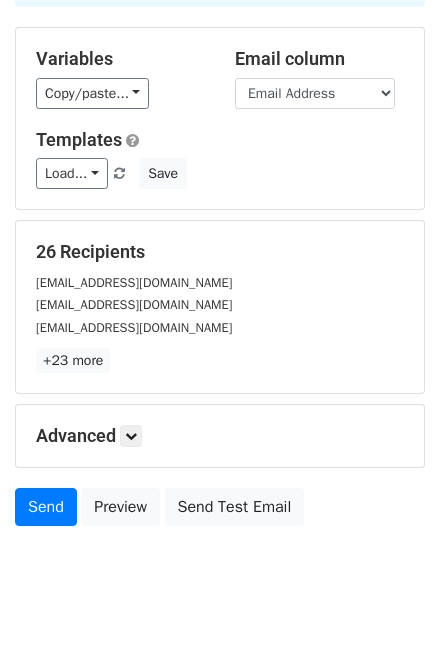 scroll, scrollTop: 222, scrollLeft: 0, axis: vertical 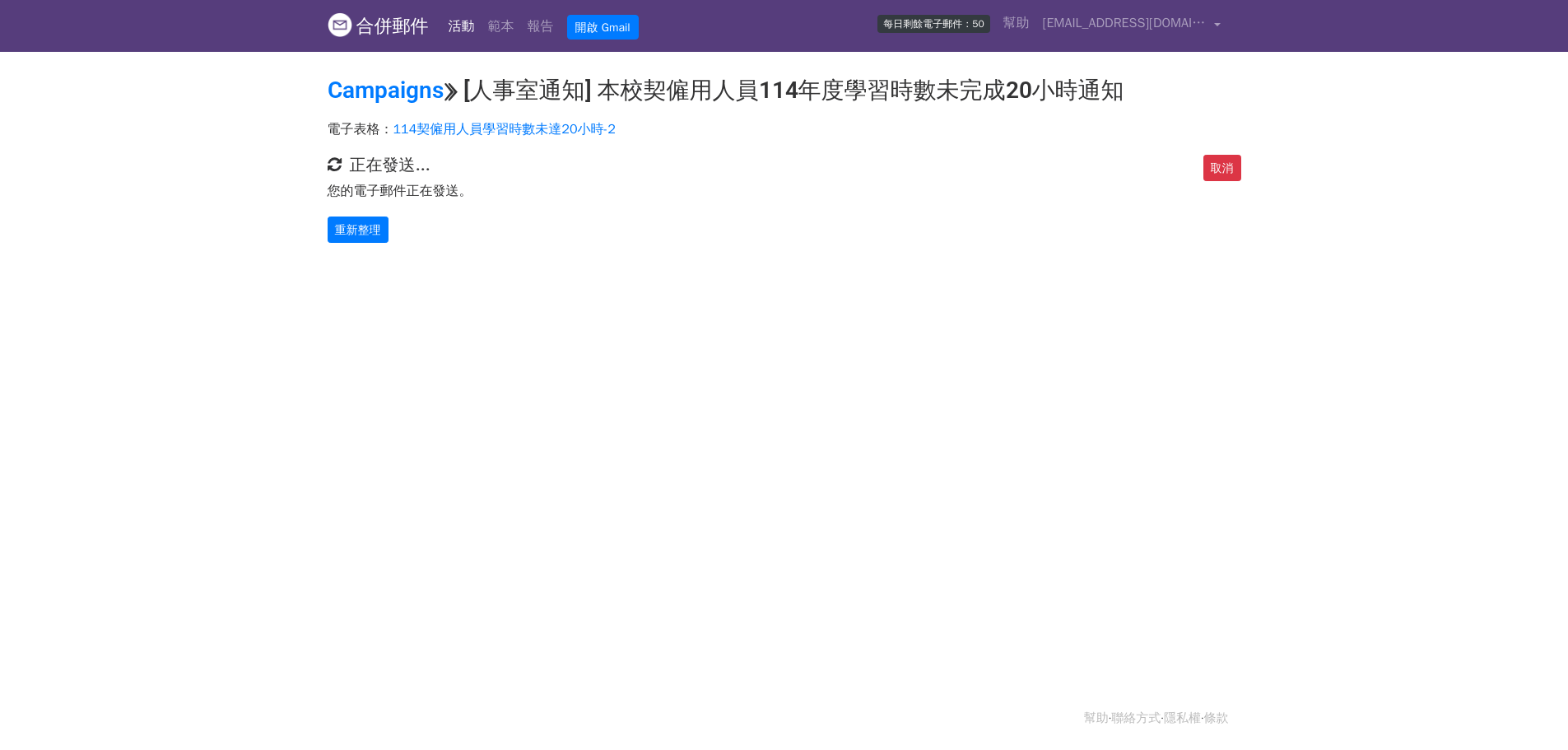 click on "合併郵件
活動
範本
報告
開啟 Gmail
每日剩餘電子郵件：50
幫助
charming@ntub.edu.tw
帳戶
取消訂閱
整合
通知設定
登出
新功能
你們都趕上啦！
預定的活動
安排稍後發送的電子郵件。
閱讀更多
帳戶報告
查看所有活動的報告，以找到參與度高的收件人，並了解哪些範本和活動的點擊次數和開啟次數最多。
閱讀更多
查看我的報告
模板編輯器
使用我們強大的範本編輯器建立漂亮的電子郵件。
閱讀更多
查看我的模板
Campaigns
⟫ [人事室通知] 本校契僱用人員114年度學習時數未完成20小時通知
電子表格：
114契僱用人員學習時數未達20小時-2
取消
正在發送...
重新整理" at bounding box center [784, 375] 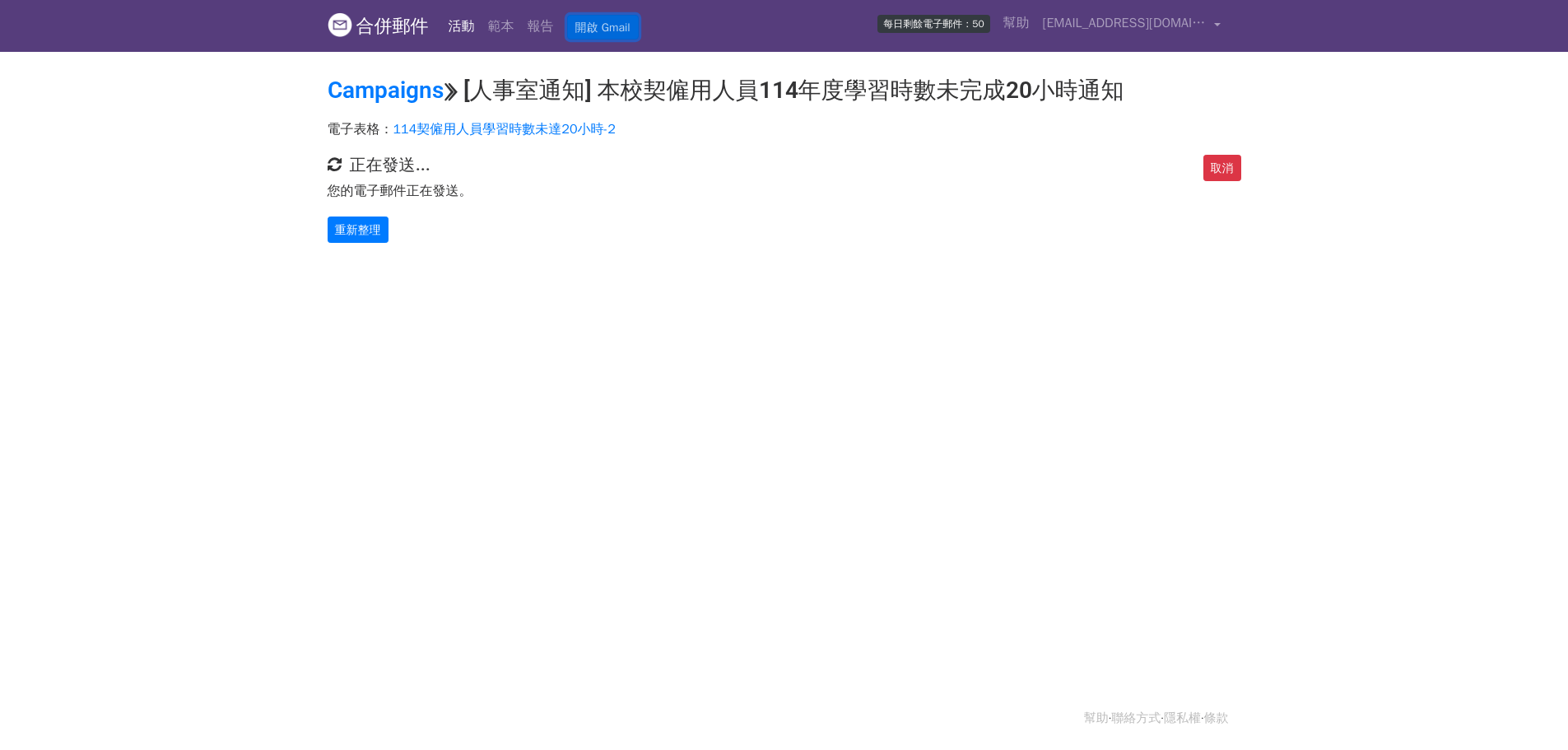 click on "開啟 Gmail" at bounding box center (603, 27) 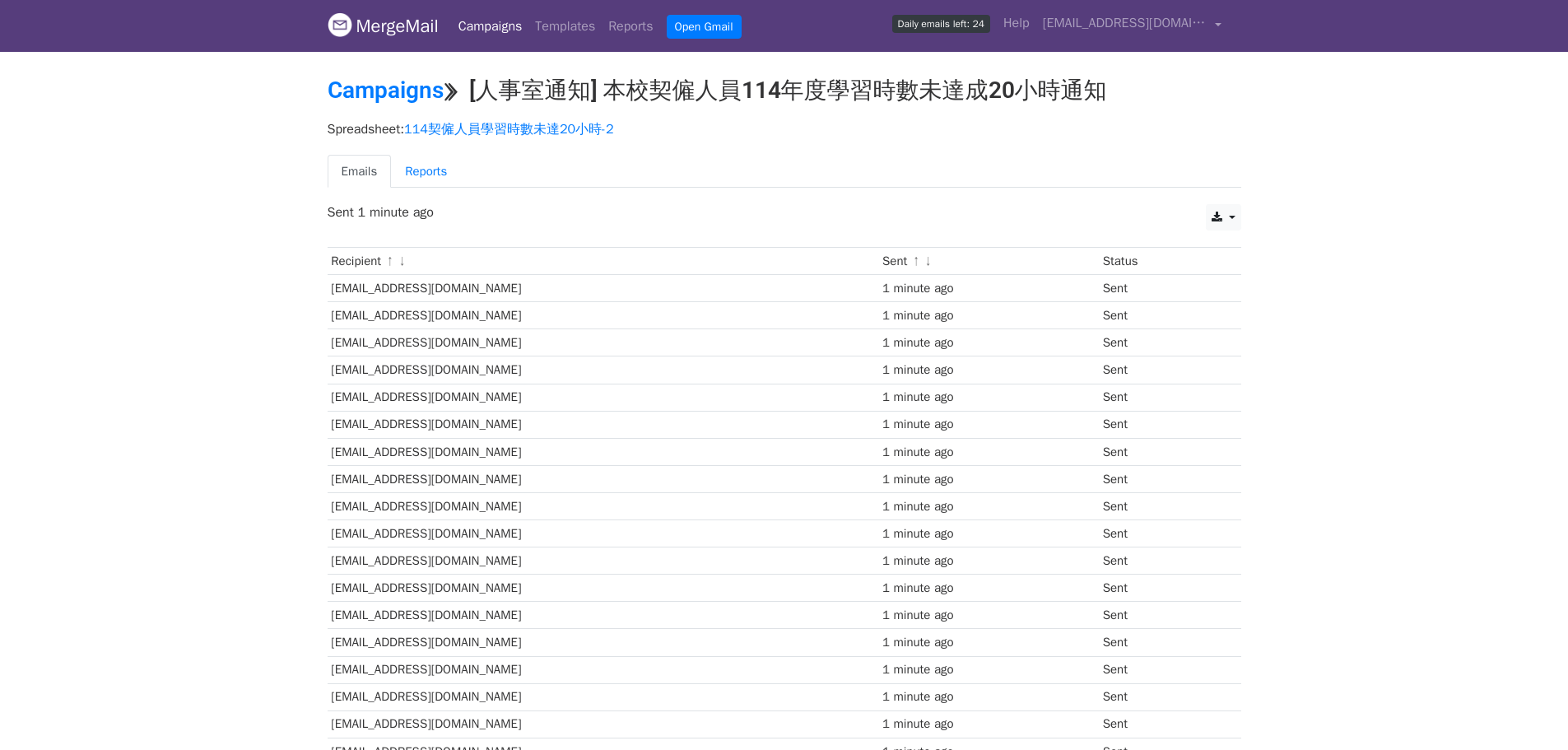 scroll, scrollTop: 0, scrollLeft: 0, axis: both 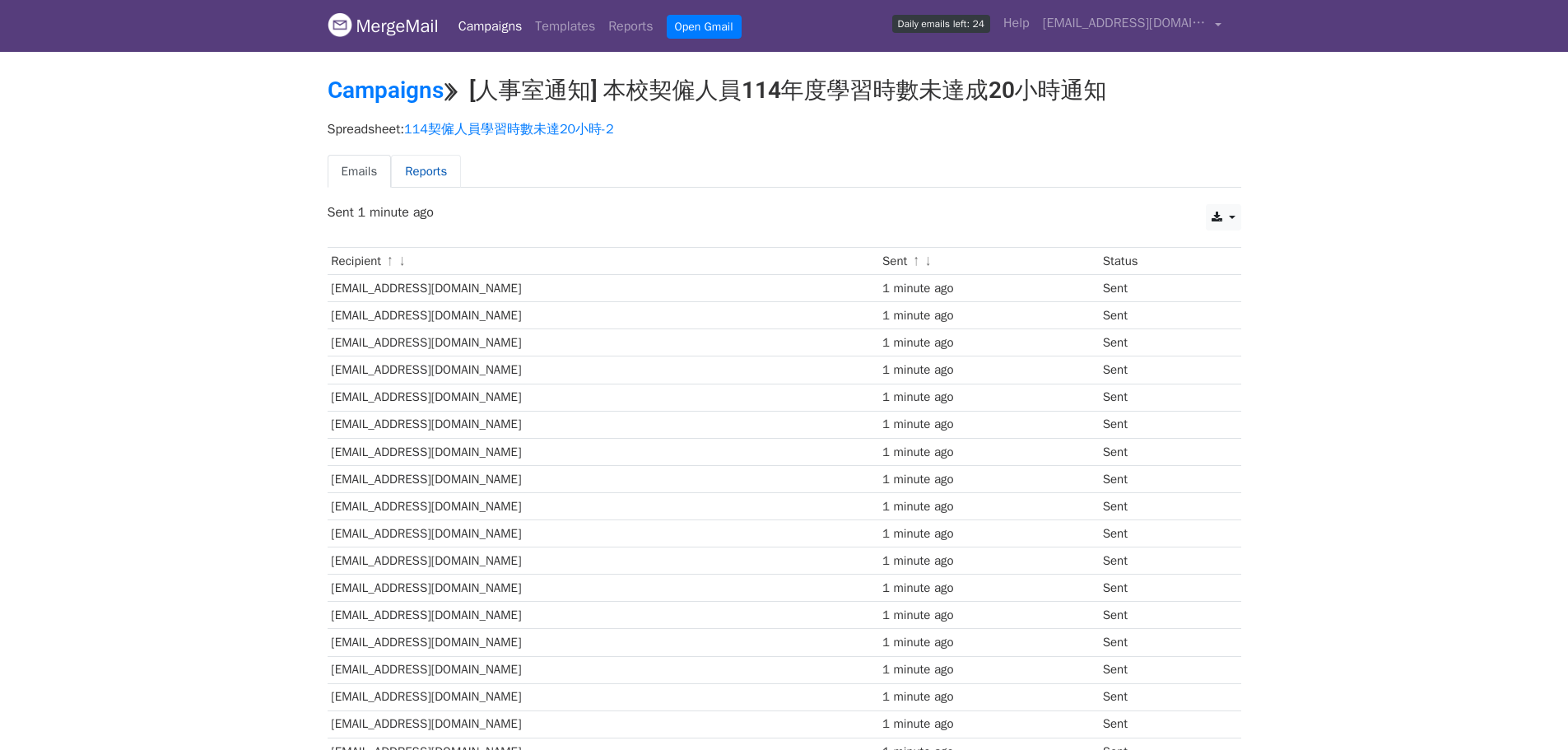 click on "Reports" at bounding box center [426, 171] 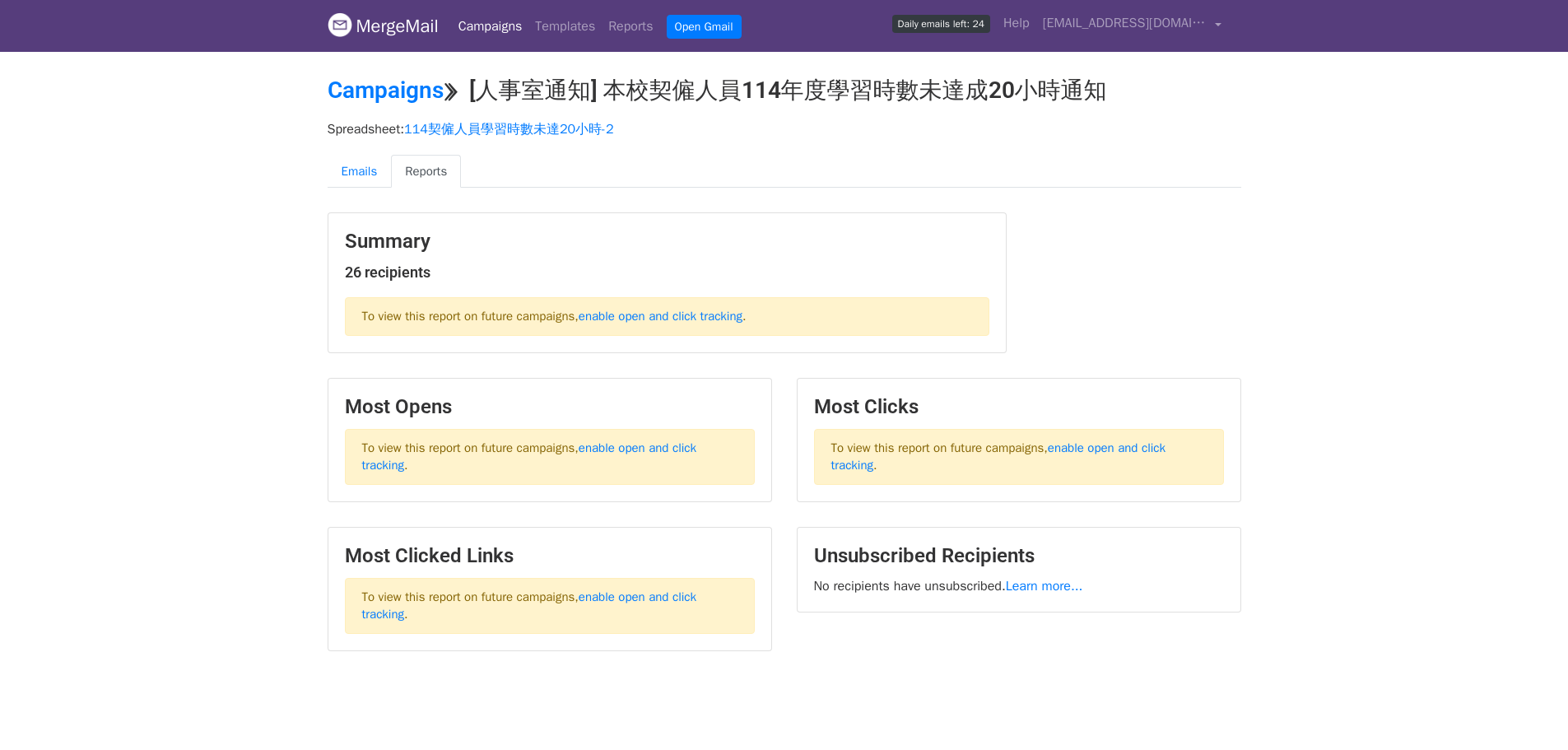 scroll, scrollTop: 0, scrollLeft: 0, axis: both 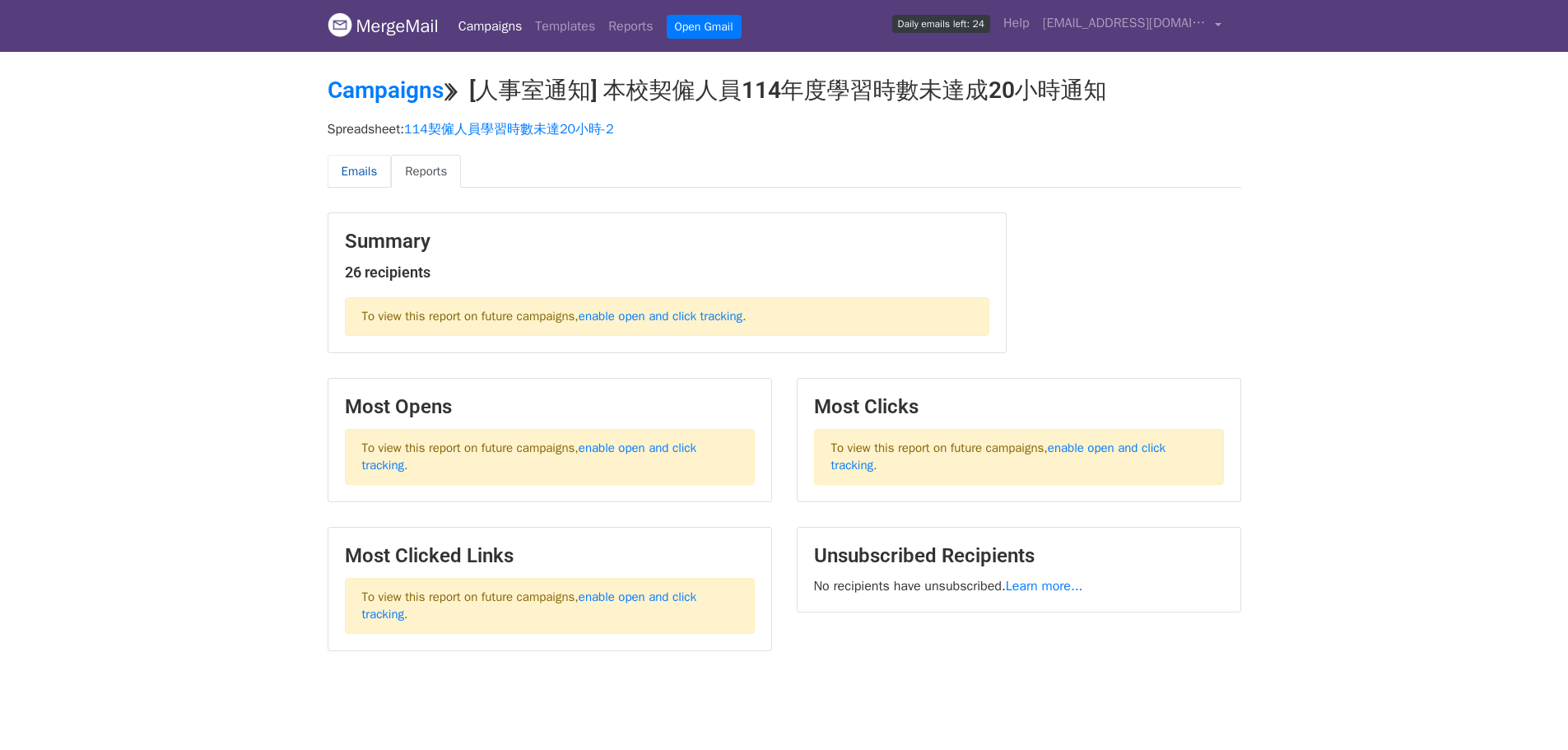 click on "Emails" at bounding box center [360, 171] 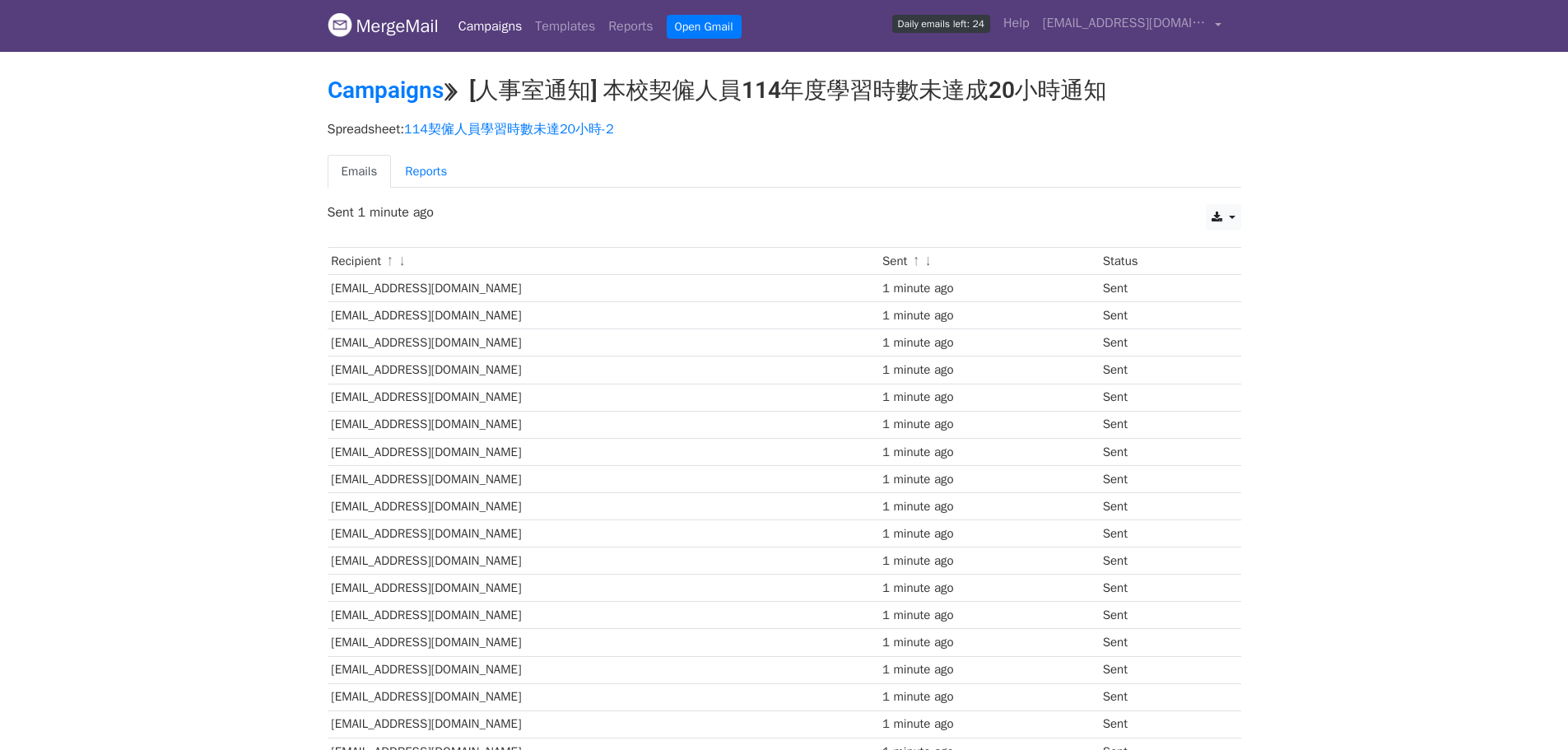 scroll, scrollTop: 0, scrollLeft: 0, axis: both 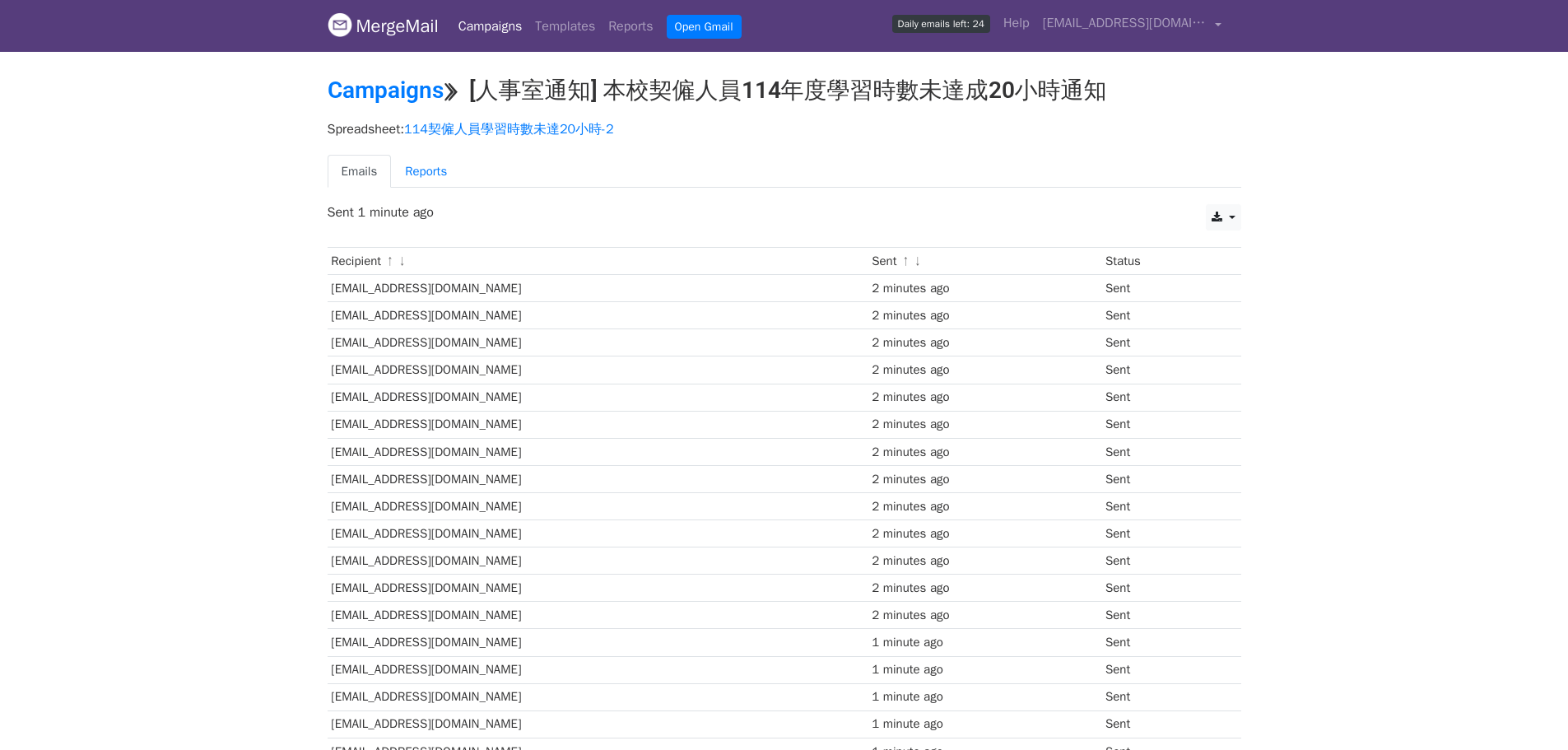 click on "Campaigns" at bounding box center (491, 26) 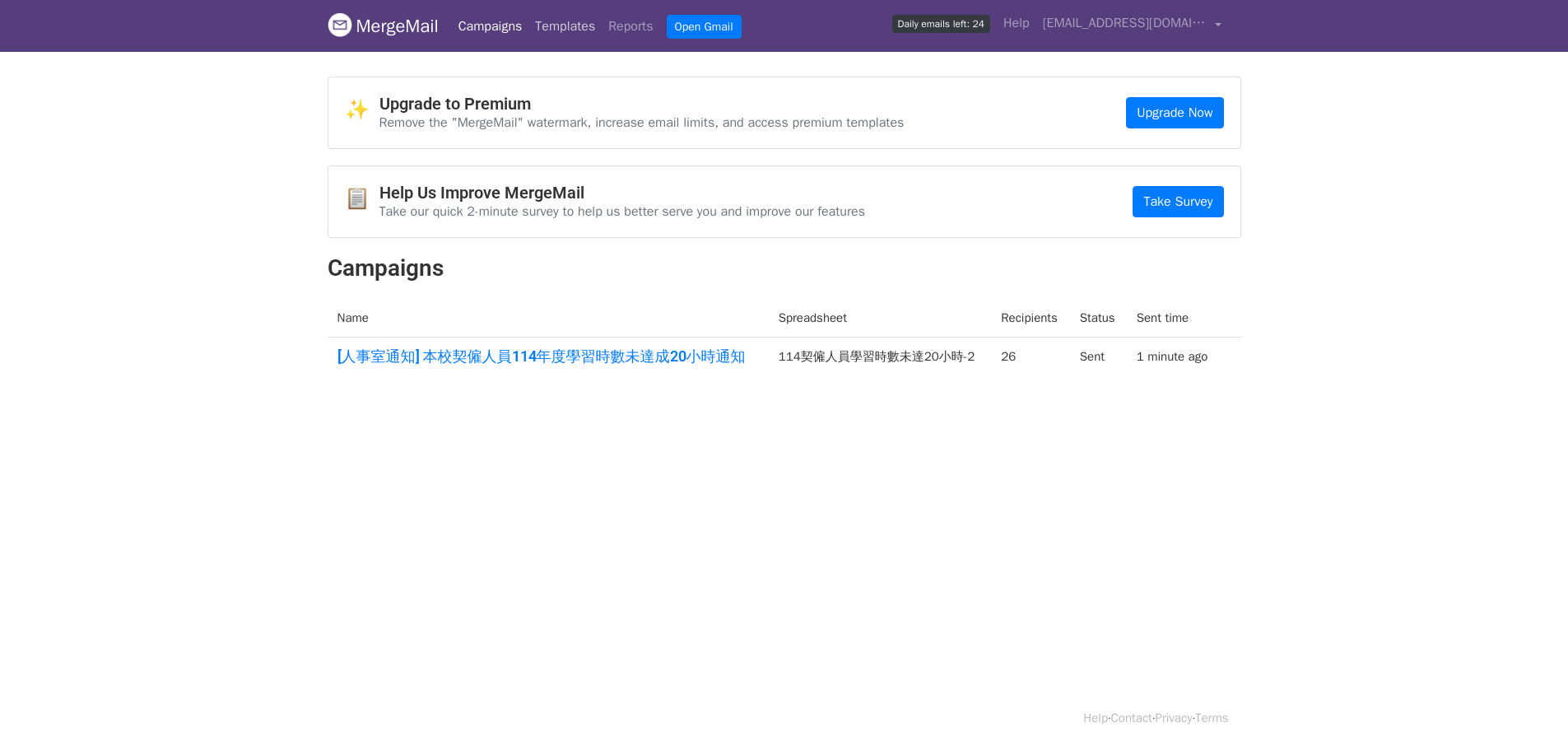 scroll, scrollTop: 0, scrollLeft: 0, axis: both 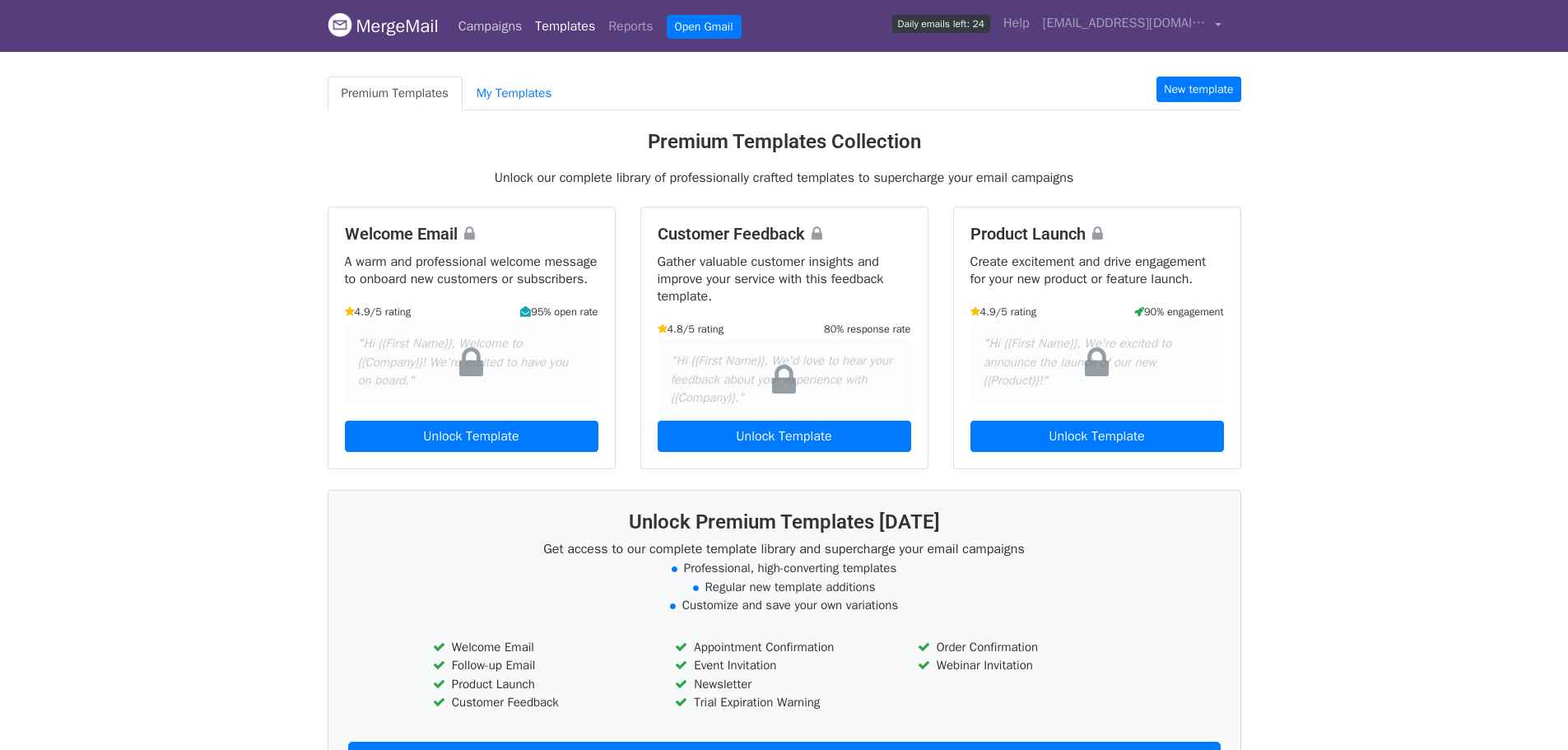 click on "Campaigns" at bounding box center (491, 26) 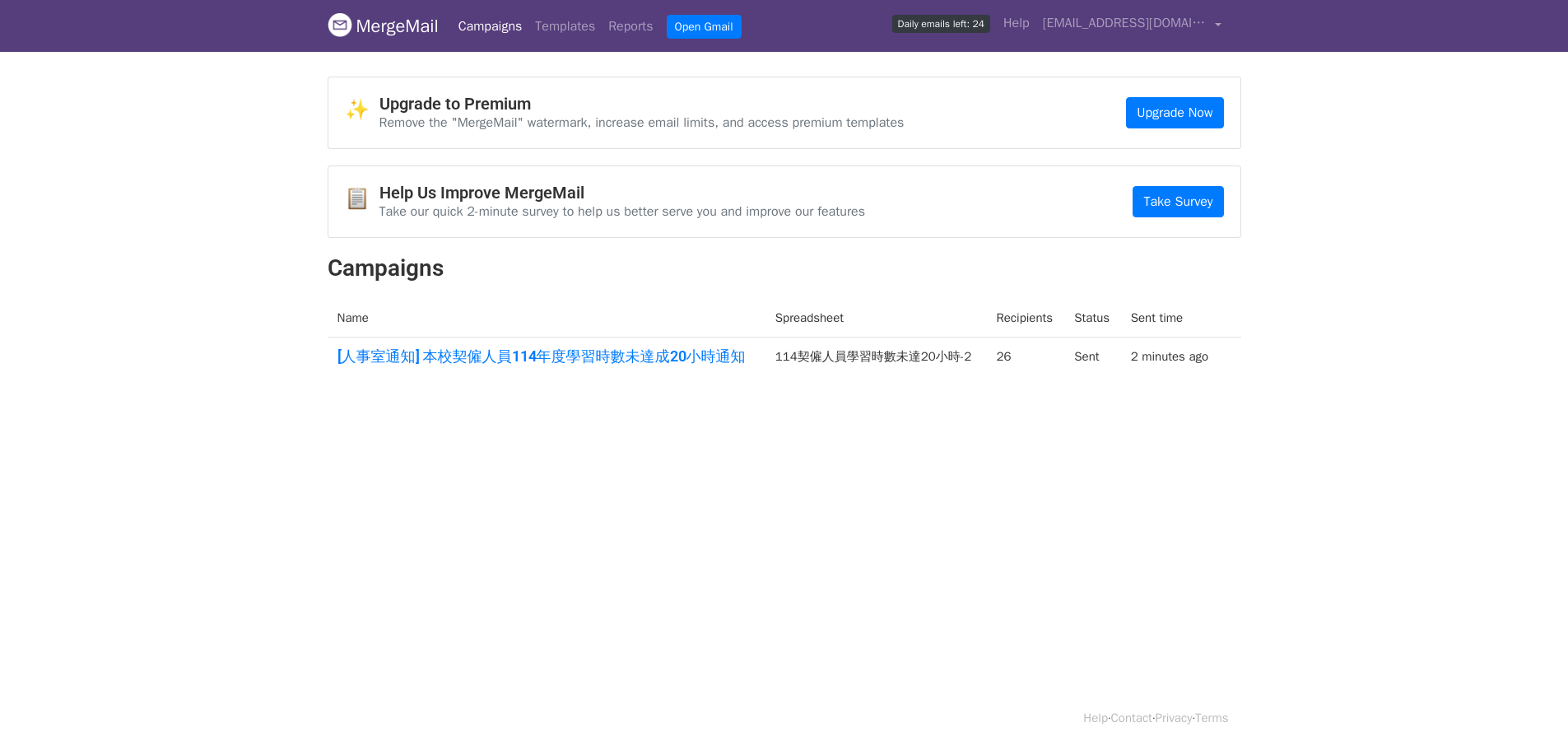 scroll, scrollTop: 0, scrollLeft: 0, axis: both 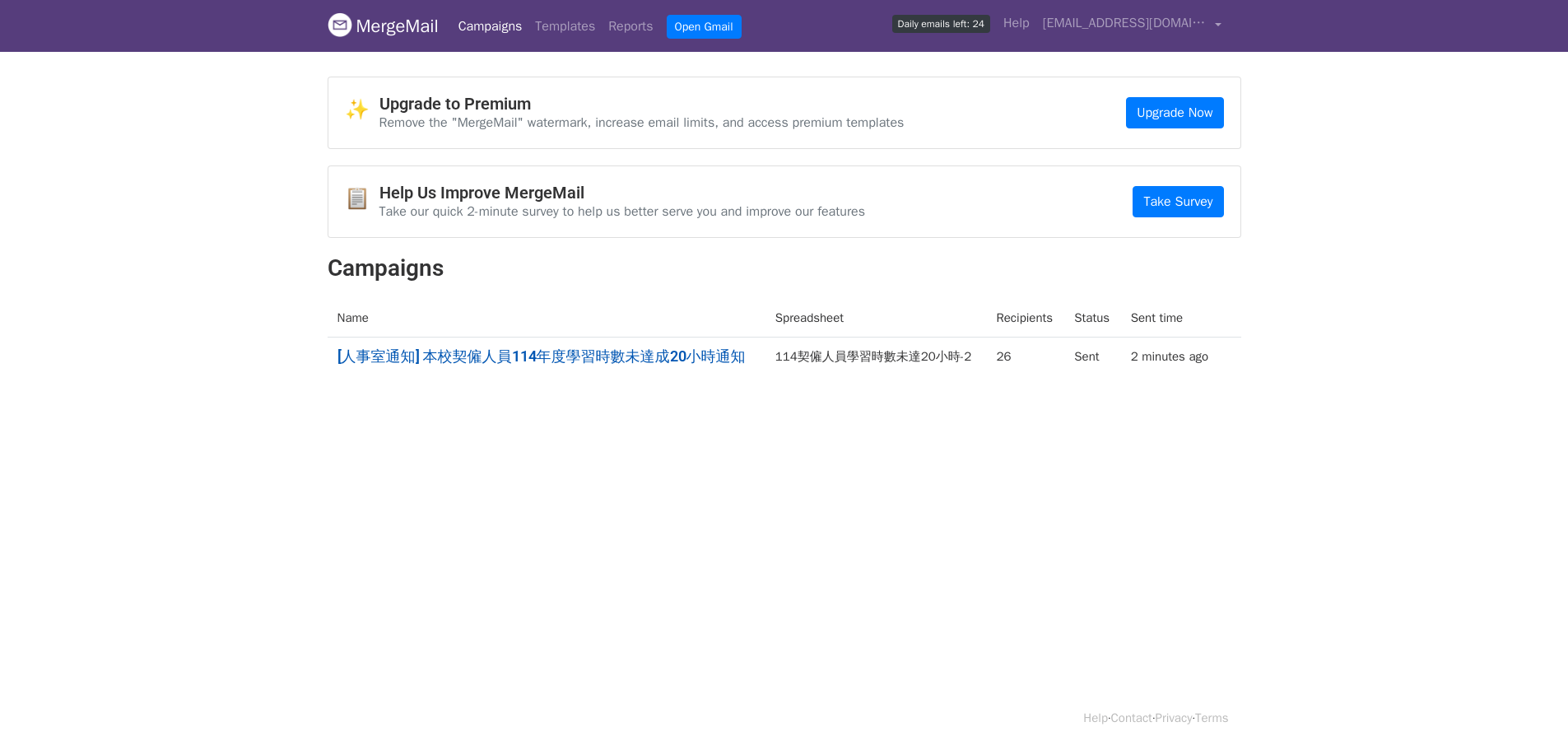 click on "[人事室通知] 本校契僱人員114年度學習時數未達成20小時通知" at bounding box center (547, 356) 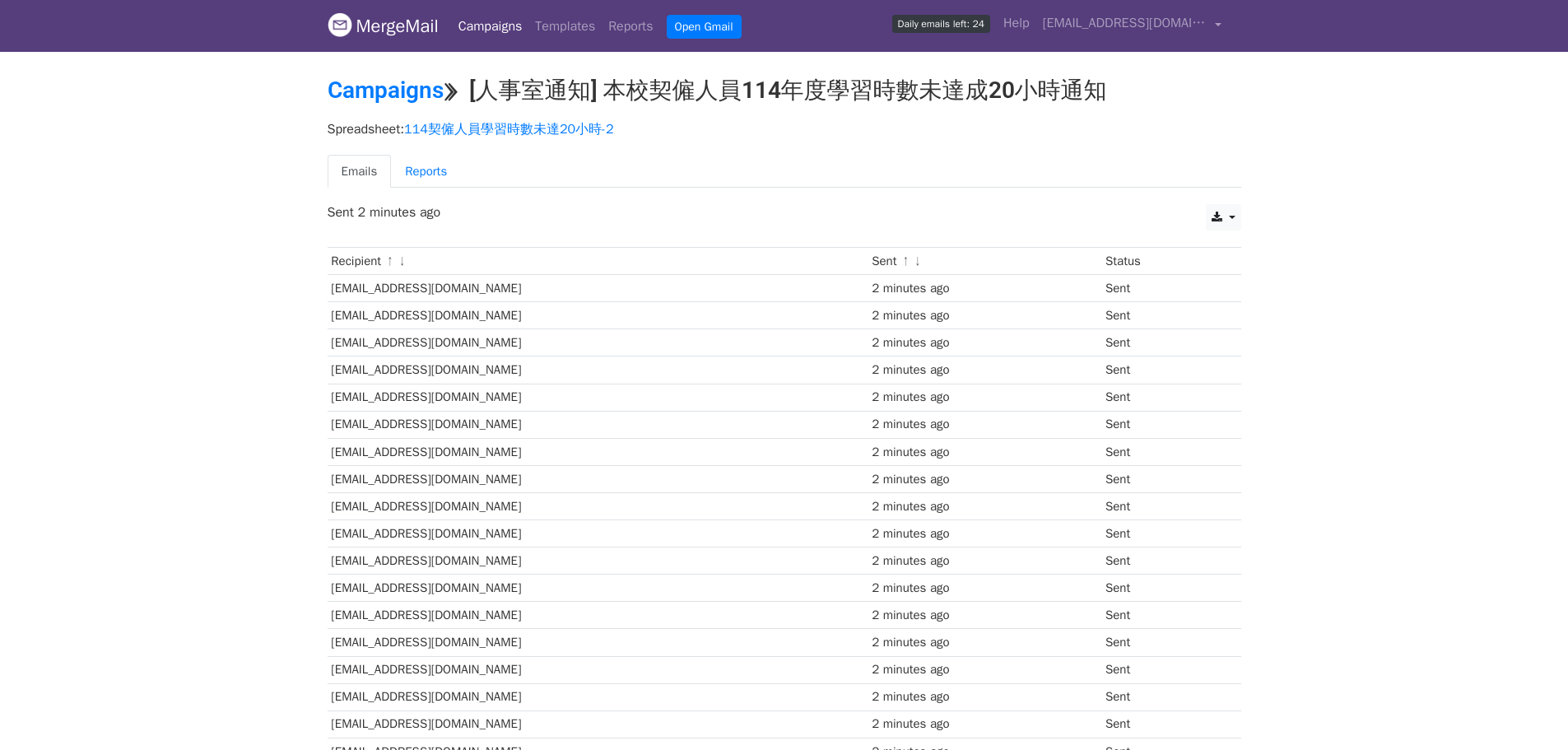 scroll, scrollTop: 0, scrollLeft: 0, axis: both 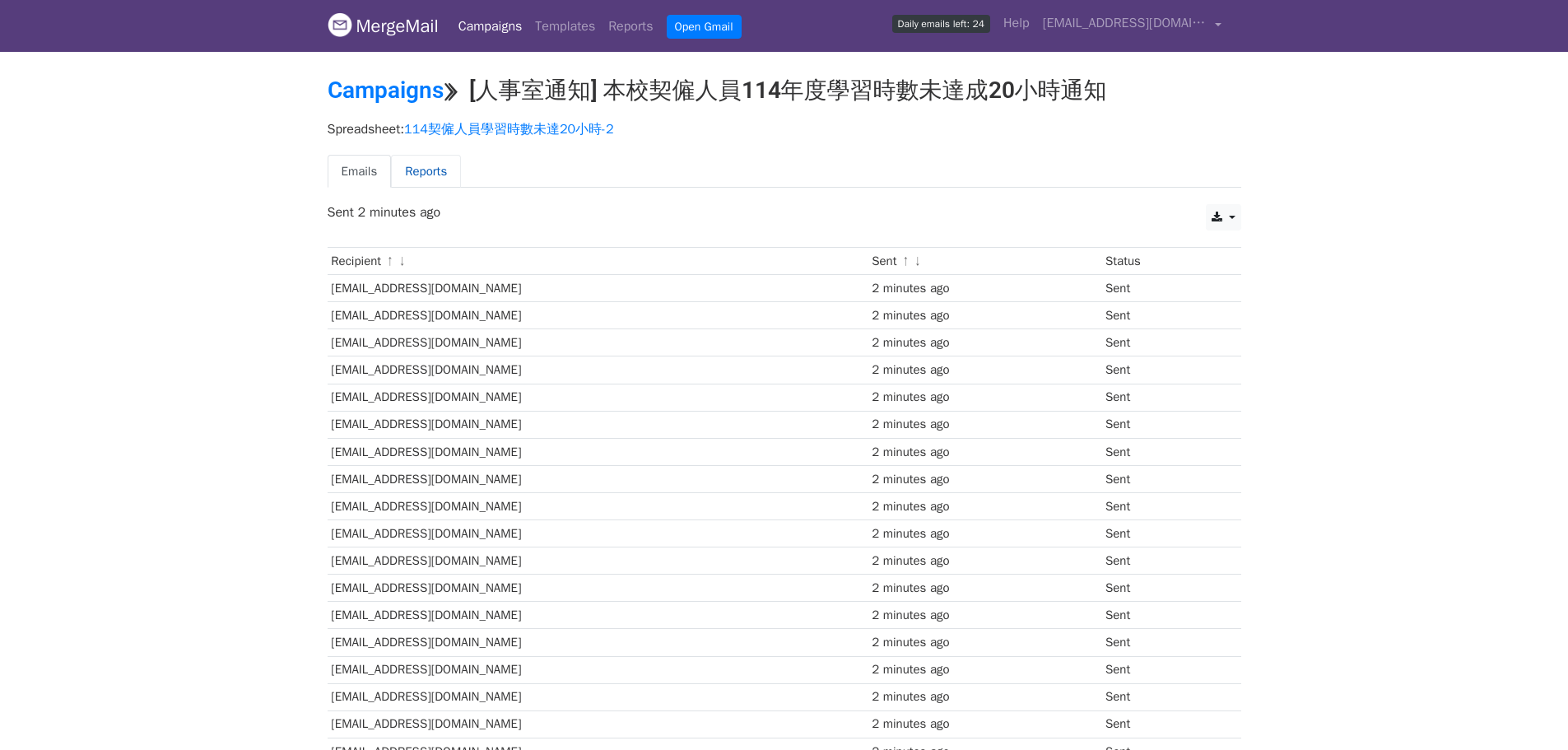 click on "Reports" at bounding box center (426, 171) 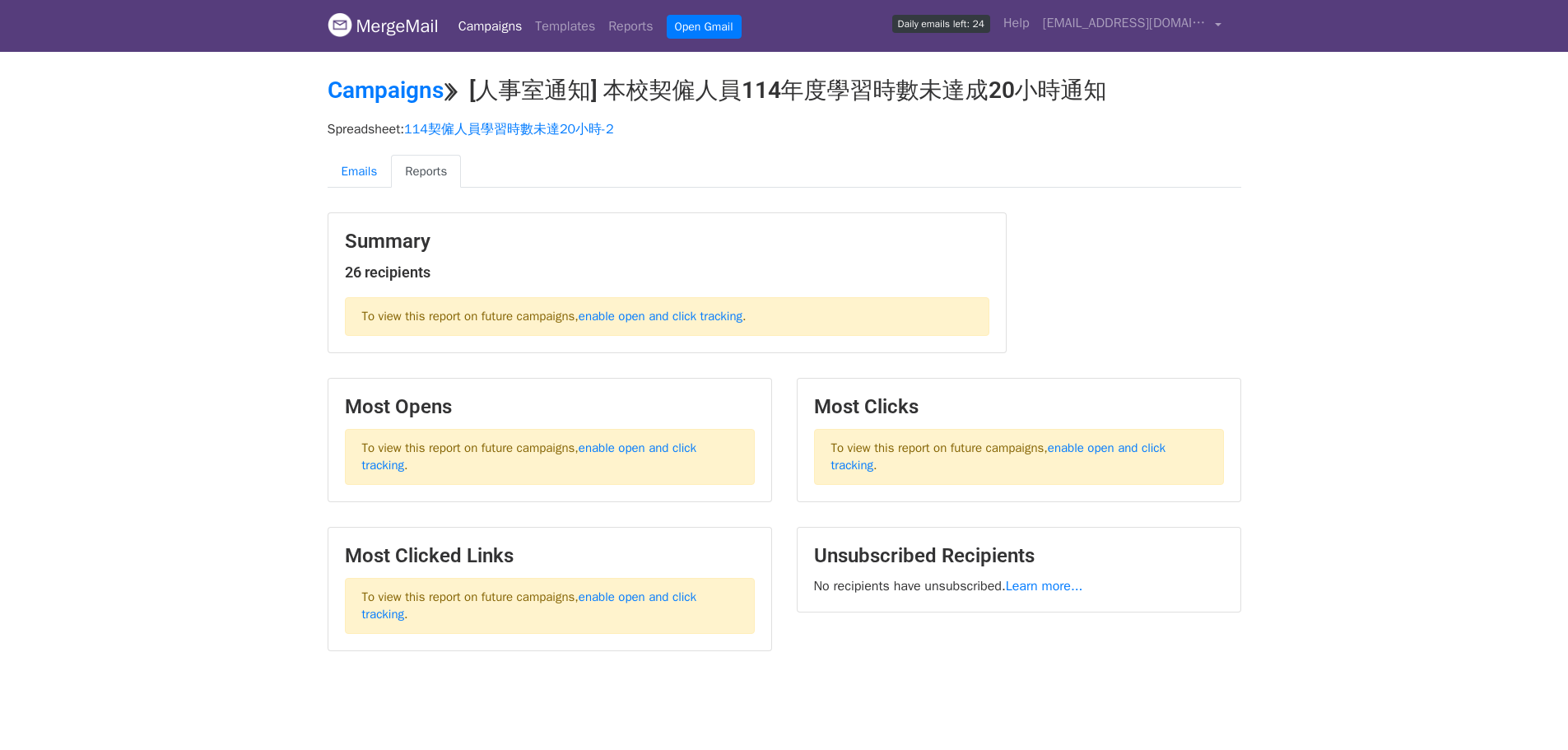scroll, scrollTop: 0, scrollLeft: 0, axis: both 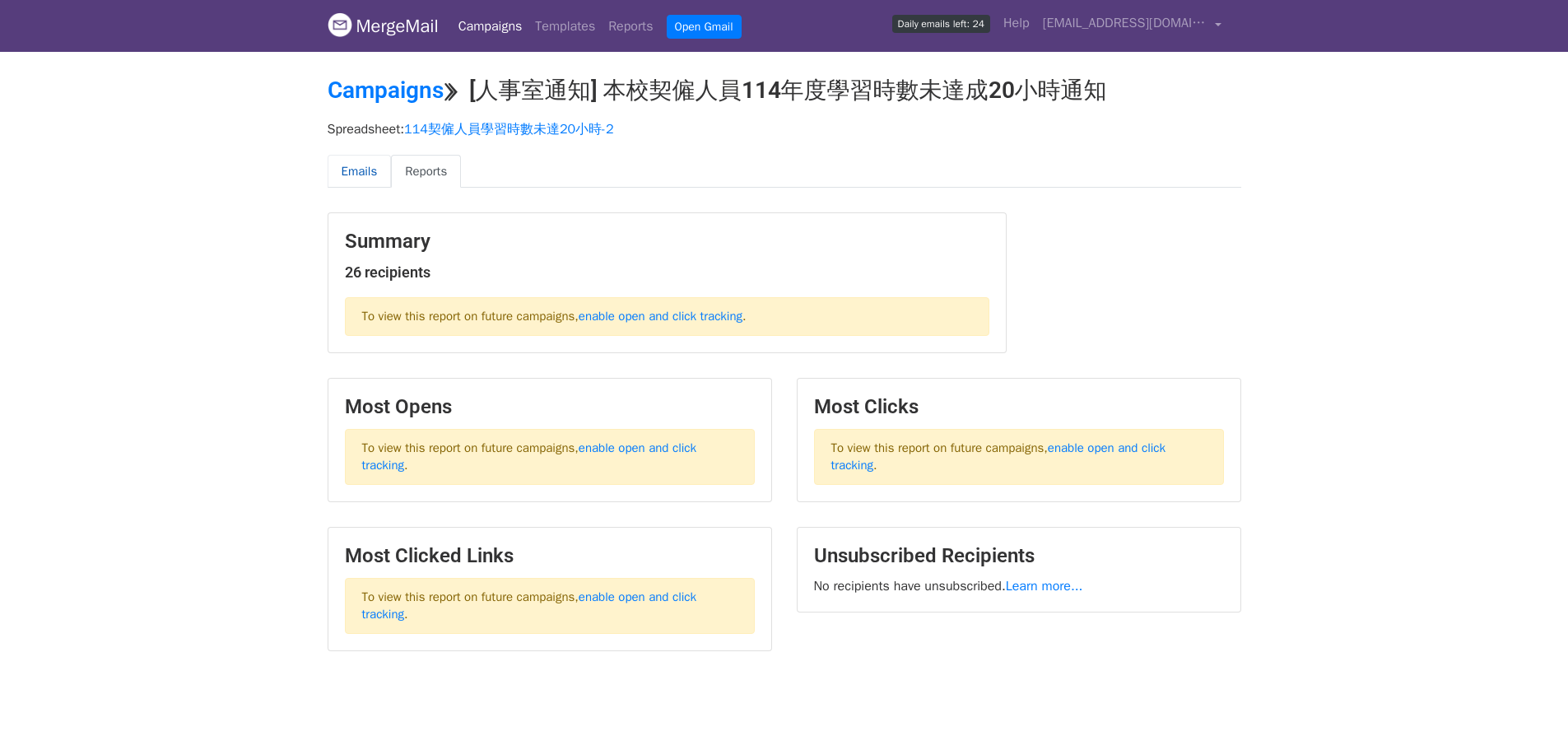 click on "Emails" at bounding box center [360, 171] 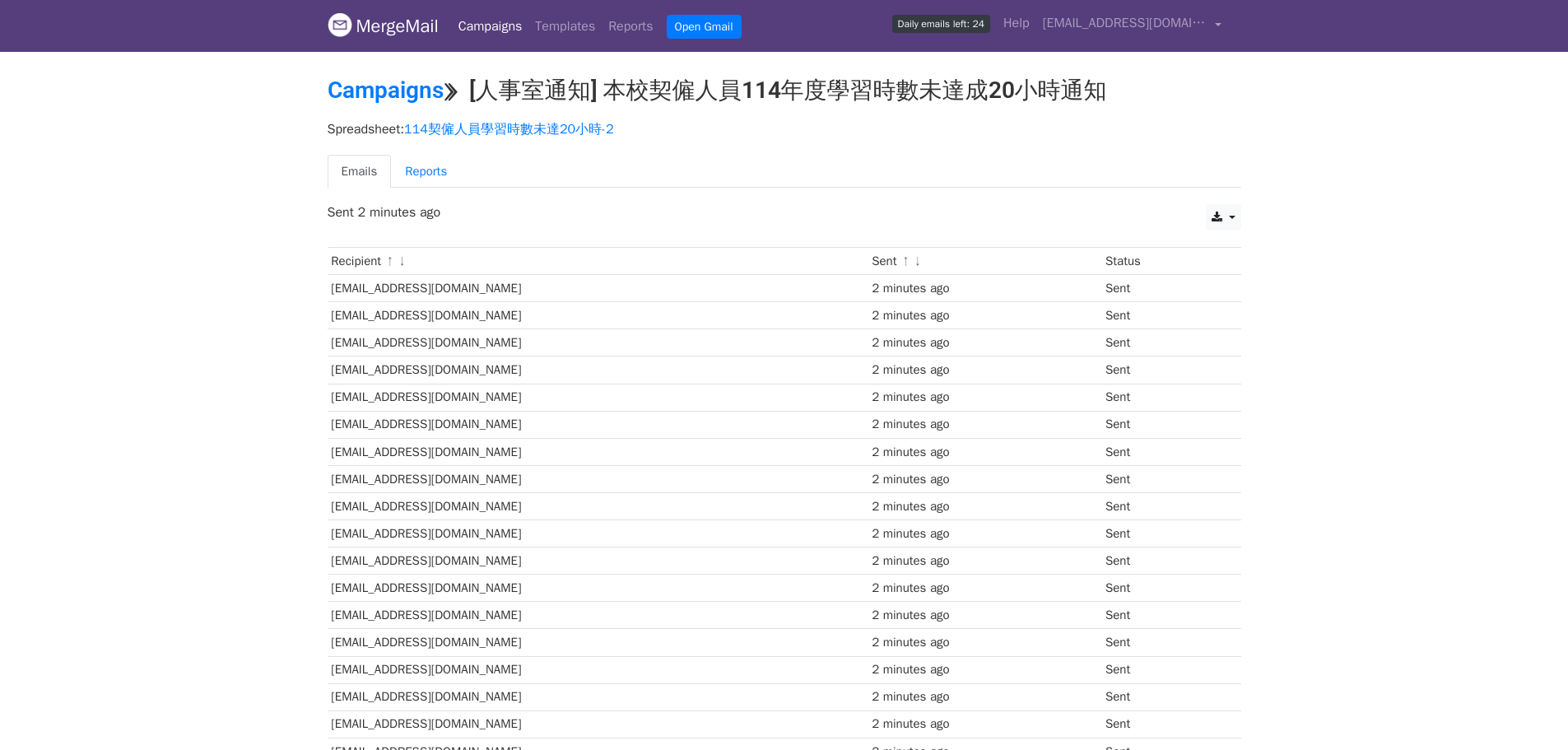 scroll, scrollTop: 0, scrollLeft: 0, axis: both 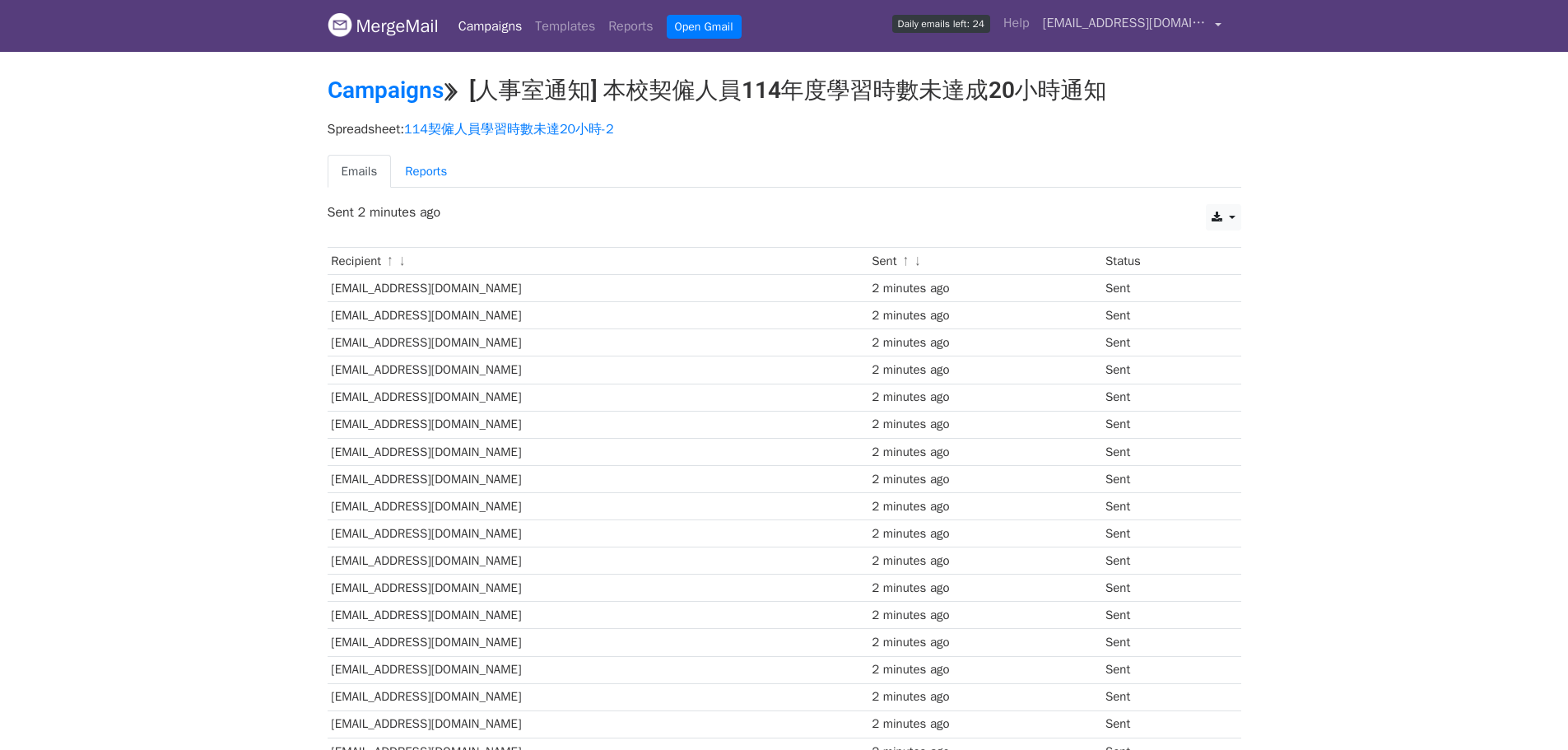 click on "[EMAIL_ADDRESS][DOMAIN_NAME]" at bounding box center [1132, 26] 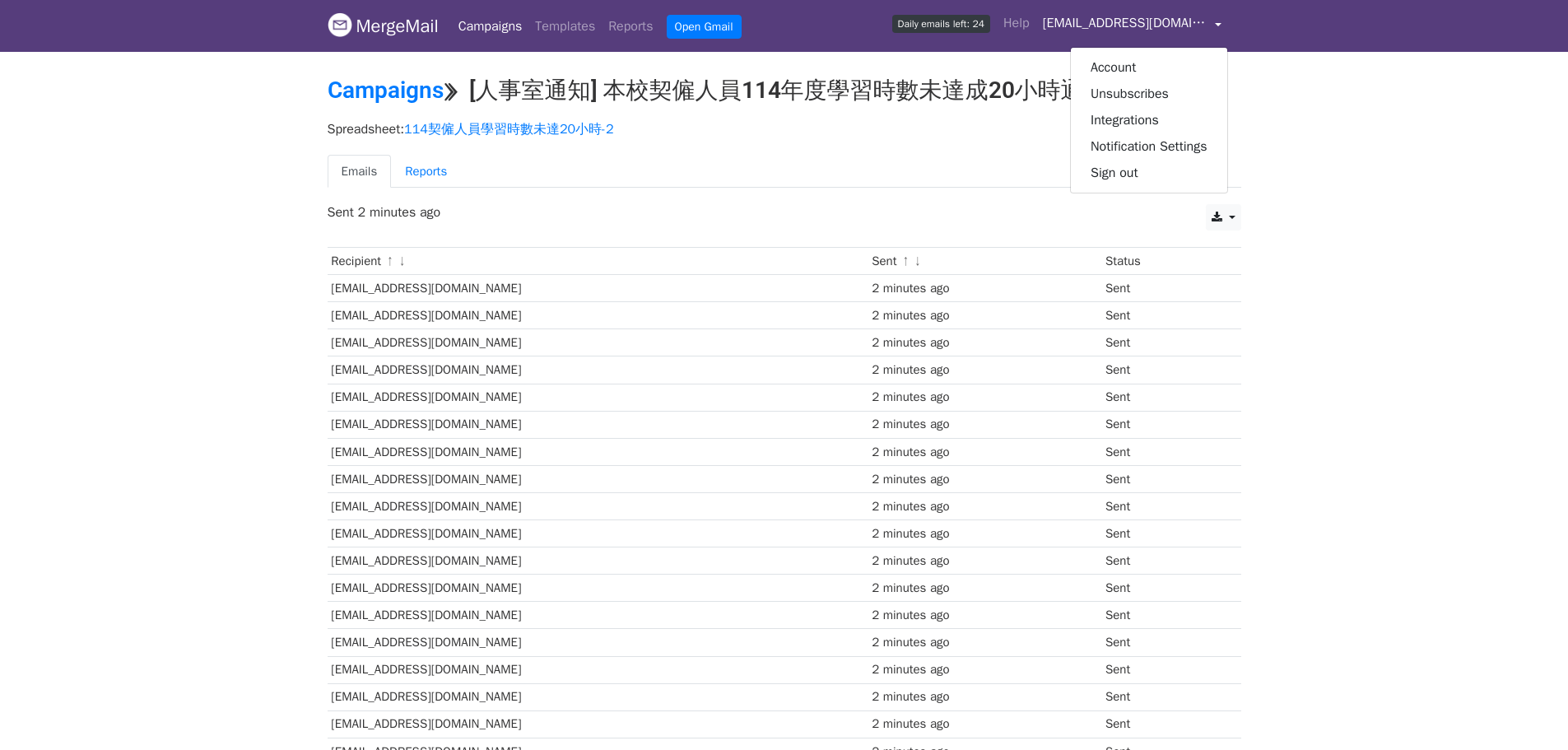 click on "MergeMail
Campaigns
Templates
Reports
Open Gmail
Daily emails left: 24
Help
charming@ntub.edu.tw
Account
Unsubscribes
Integrations
Notification Settings
Sign out
New Features
You're all caught up!
Scheduled Campaigns
Schedule your emails to be sent later.
Read more
Account Reports
View reports across all of your campaigns to find highly-engaged recipients and to see which templates and campaigns have the most clicks and opens.
Read more
View my reports
Template Editor
Create beautiful emails using our powerful template editor.
Read more
View my templates
Campaigns
⟫
[人事室通知] 本校契僱人員114年度學習時數未達成20小時通知
Spreadsheet:
114契僱人員學習時數未達20小時-2
Emails
Reports
CSV
Excel" at bounding box center (784, 531) 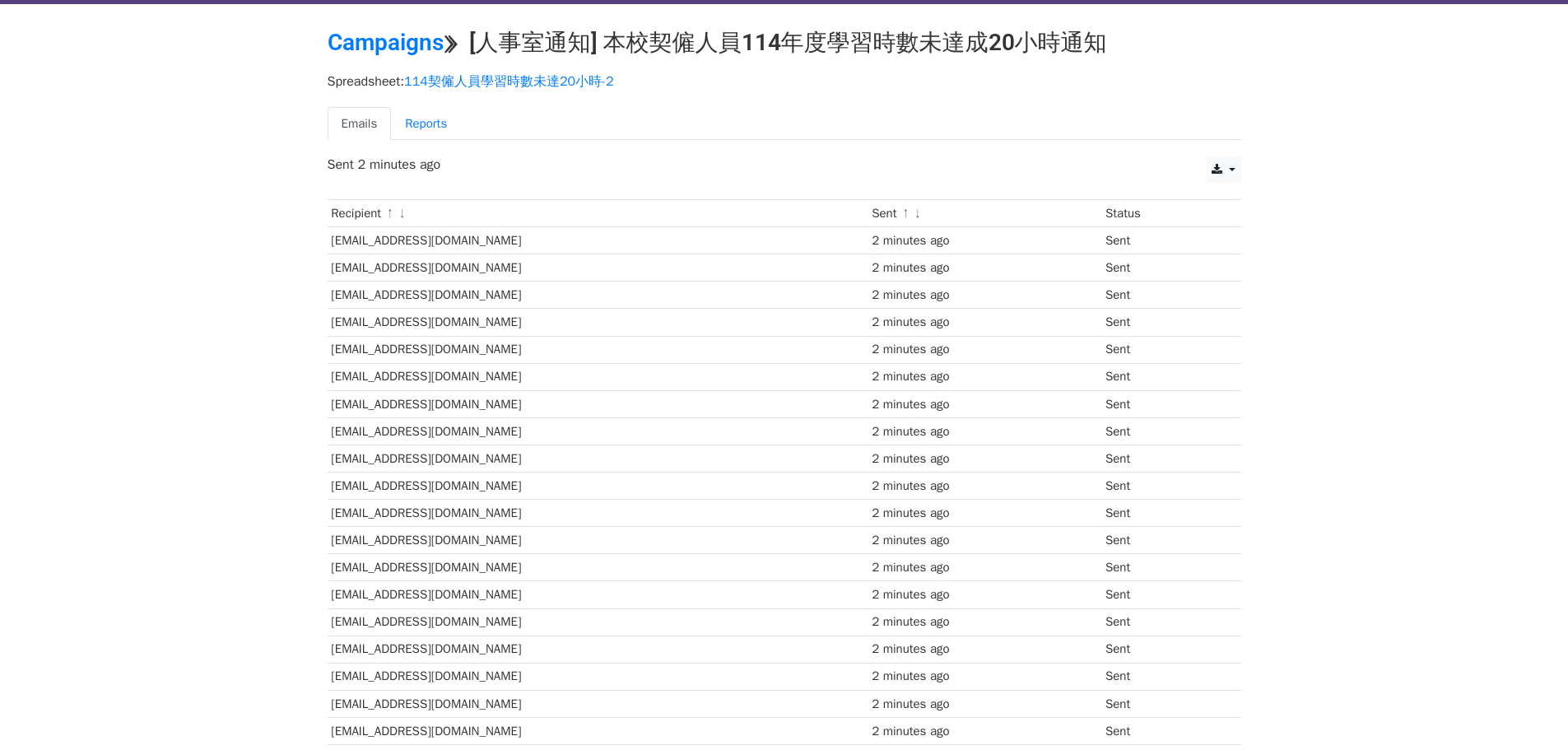 scroll, scrollTop: 0, scrollLeft: 0, axis: both 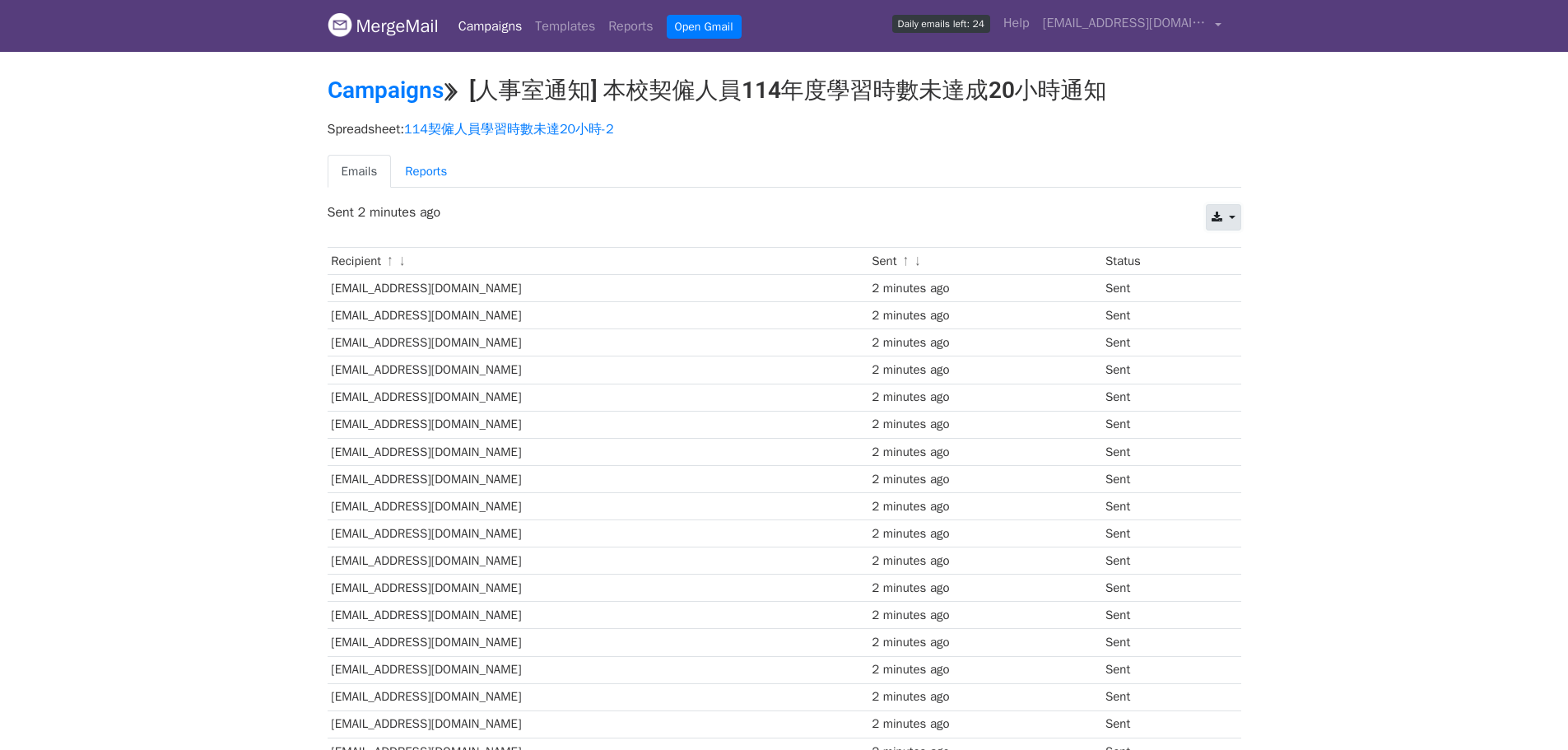 click at bounding box center [1223, 217] 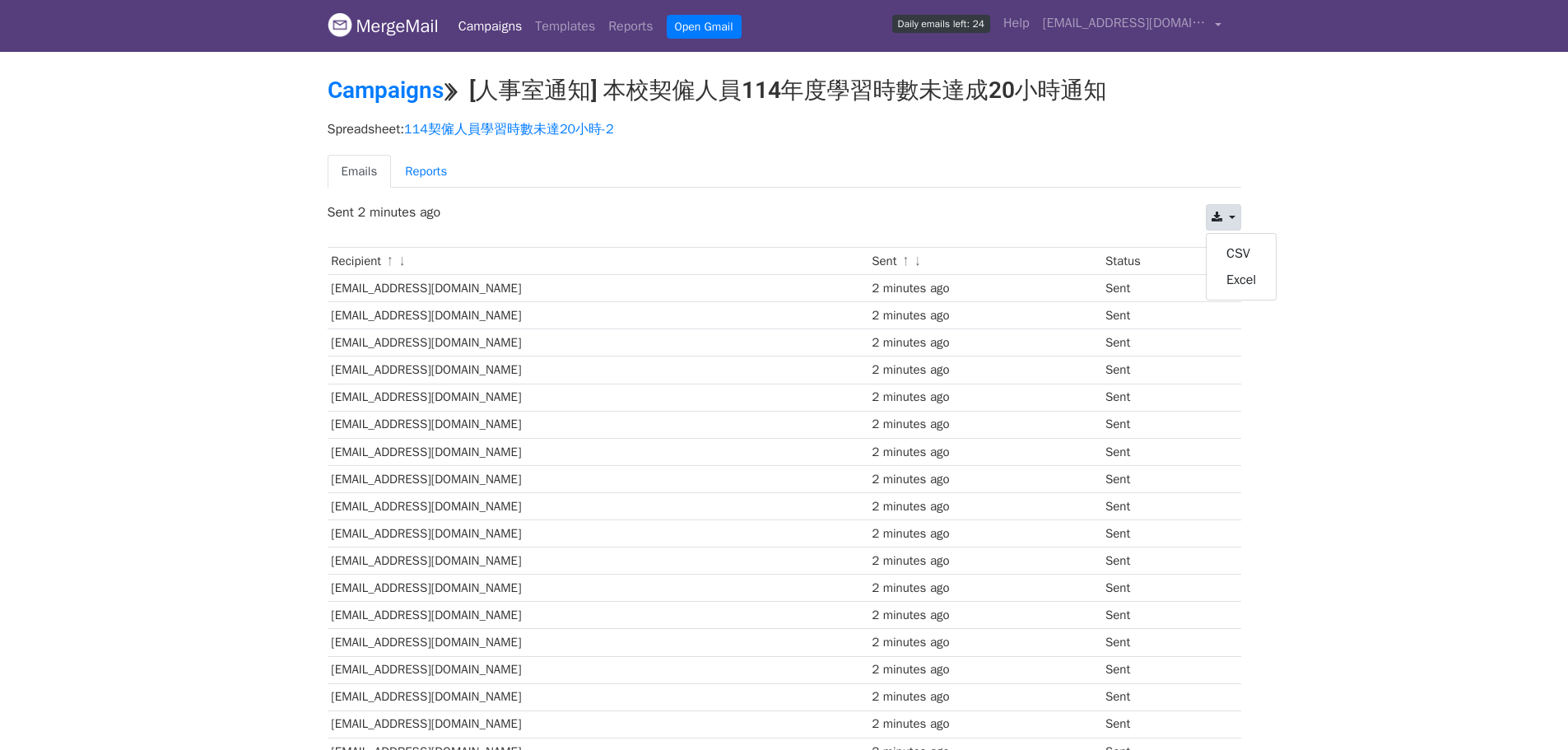 click on "MergeMail
Campaigns
Templates
Reports
Open Gmail
Daily emails left: 24
Help
charming@ntub.edu.tw
Account
Unsubscribes
Integrations
Notification Settings
Sign out
New Features
You're all caught up!
Scheduled Campaigns
Schedule your emails to be sent later.
Read more
Account Reports
View reports across all of your campaigns to find highly-engaged recipients and to see which templates and campaigns have the most clicks and opens.
Read more
View my reports
Template Editor
Create beautiful emails using our powerful template editor.
Read more
View my templates
Campaigns
⟫
[人事室通知] 本校契僱人員114年度學習時數未達成20小時通知
Spreadsheet:
114契僱人員學習時數未達20小時-2
Emails
Reports
CSV
Excel" at bounding box center (784, 531) 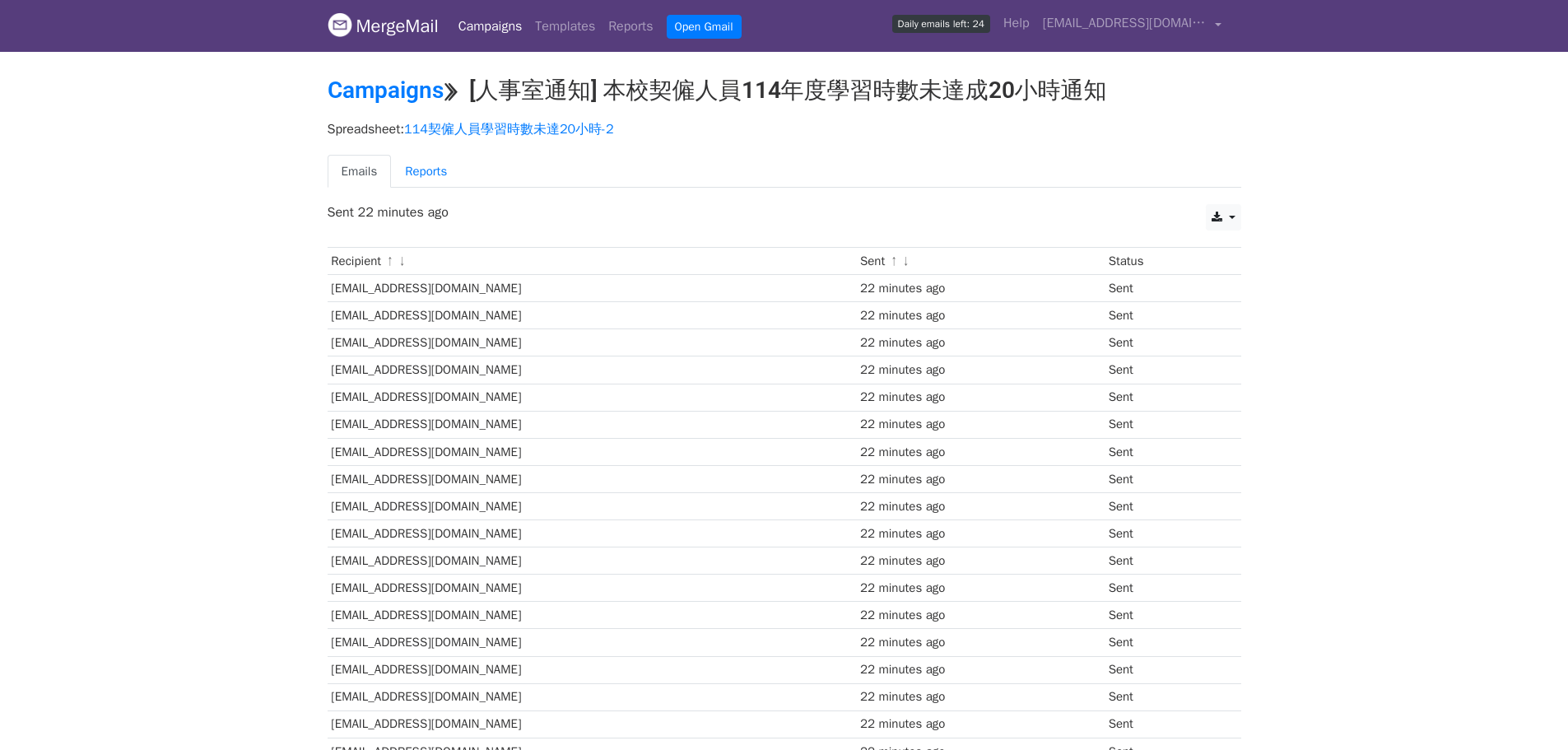 scroll, scrollTop: 0, scrollLeft: 0, axis: both 